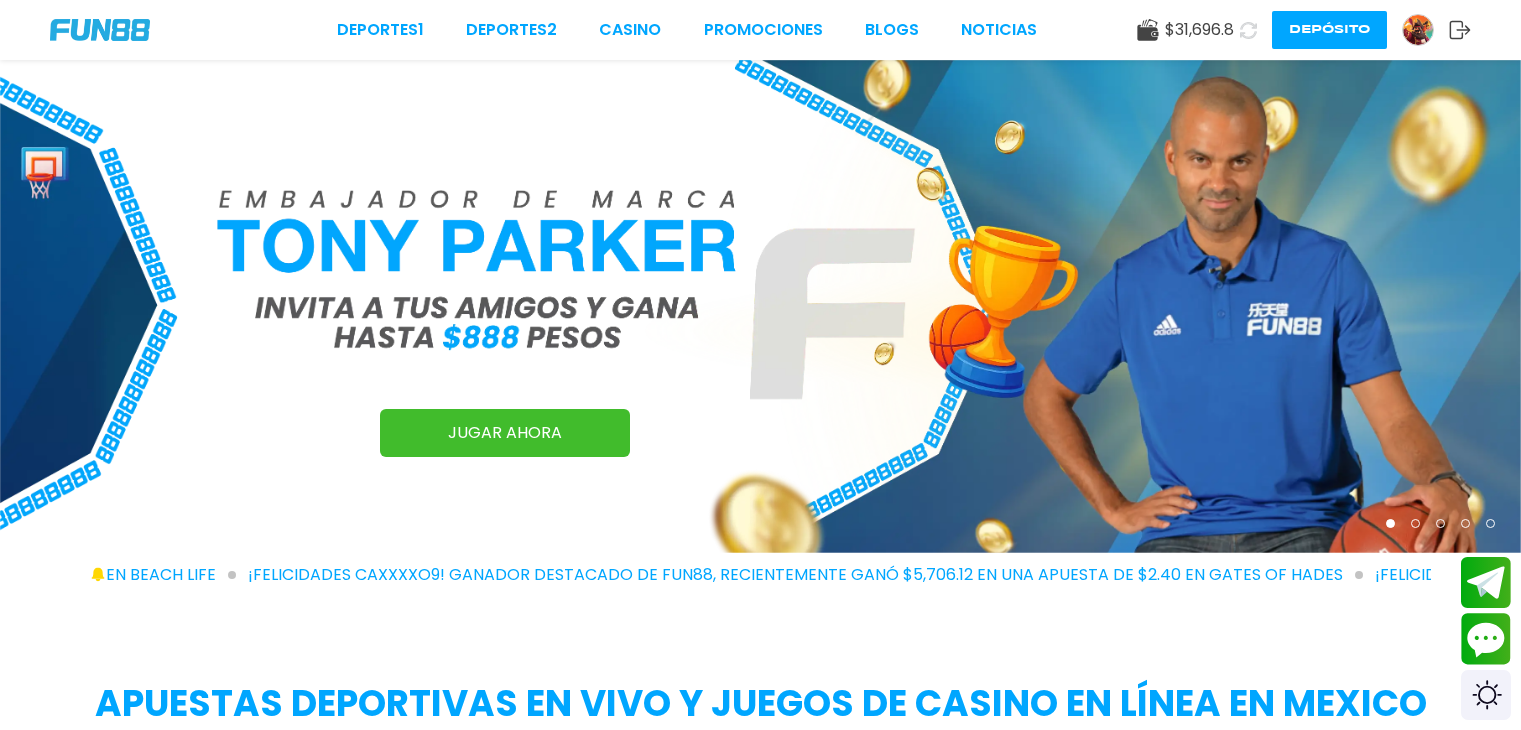 scroll, scrollTop: 0, scrollLeft: 0, axis: both 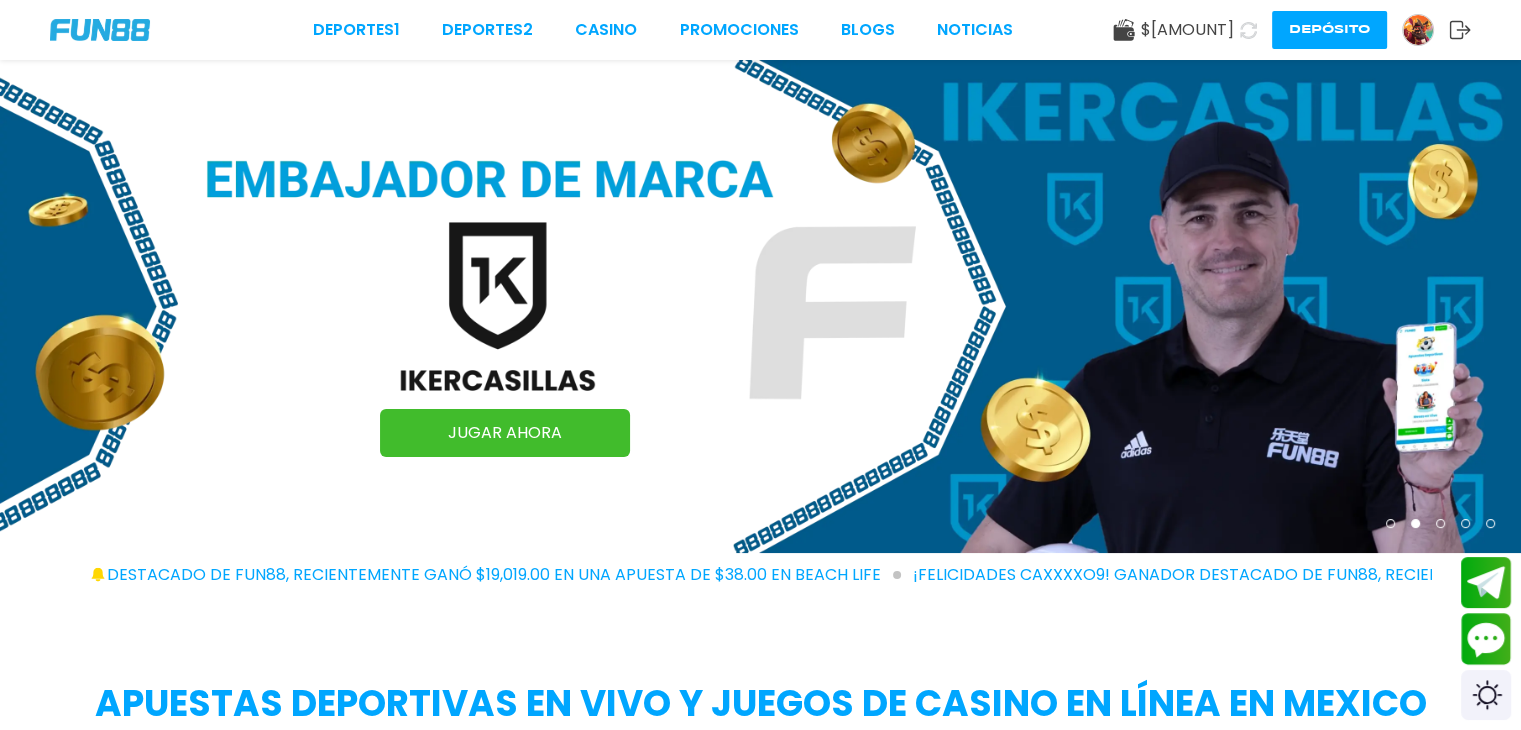 click on "Depósito" at bounding box center [1329, 30] 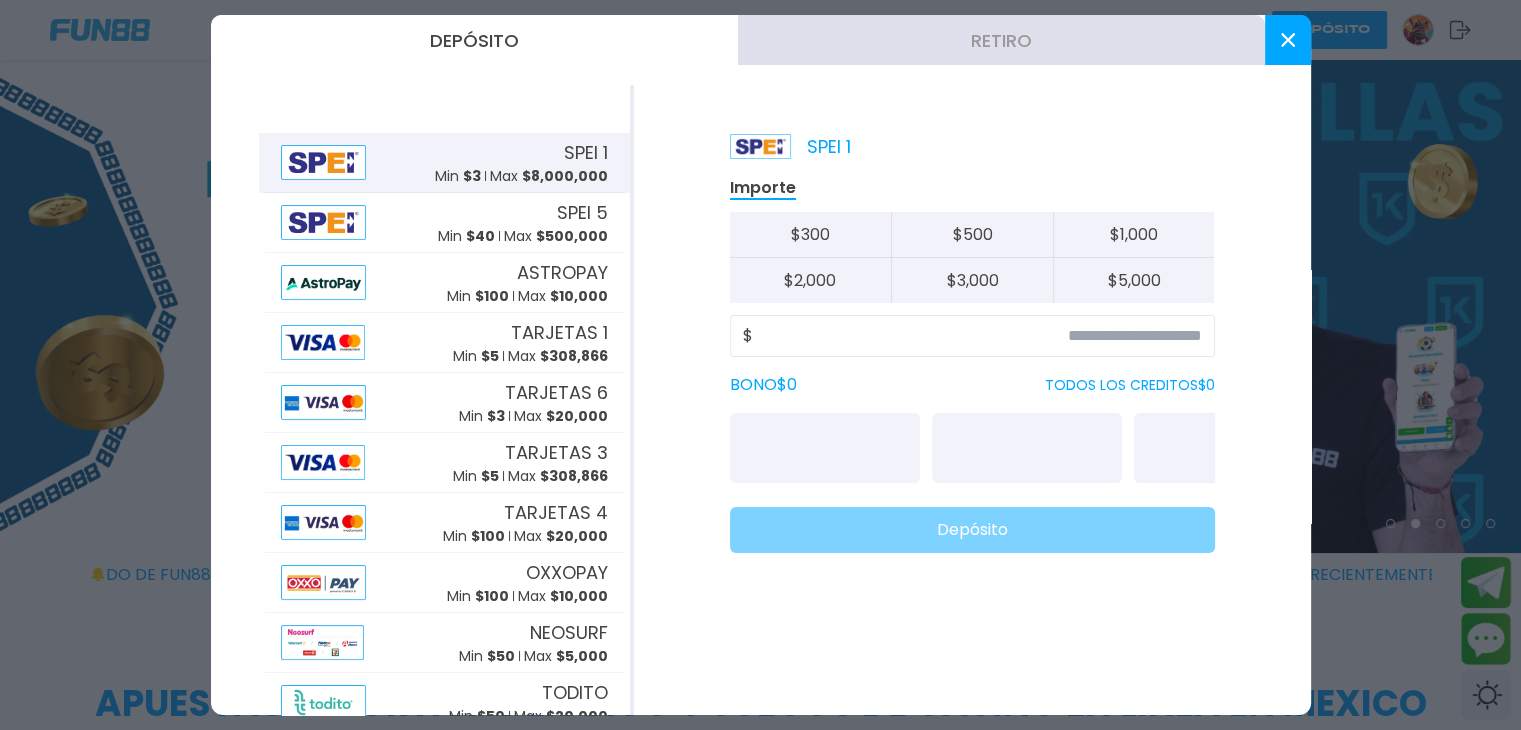click on "Retiro" at bounding box center (1001, 40) 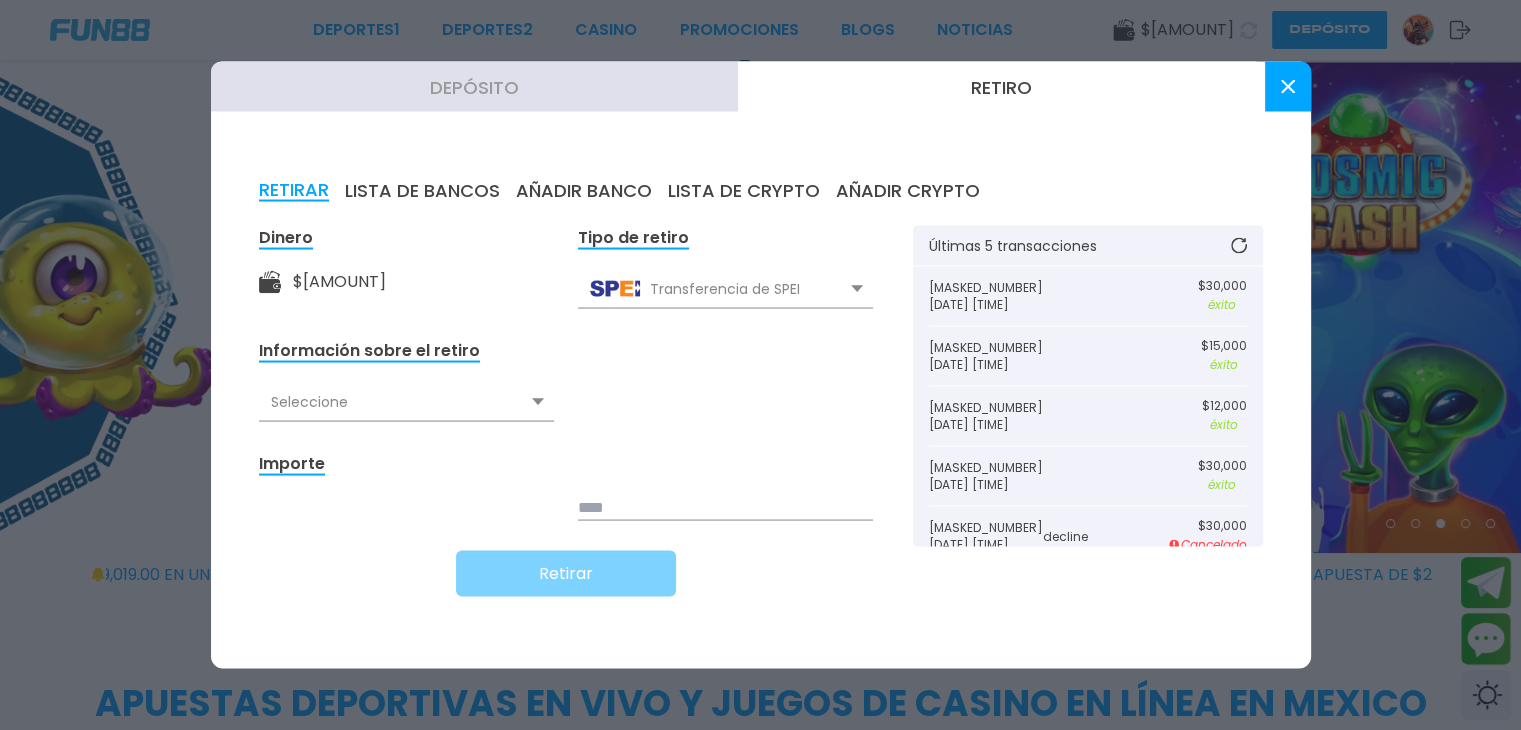 click on "AÑADIR BANCO" at bounding box center [584, 191] 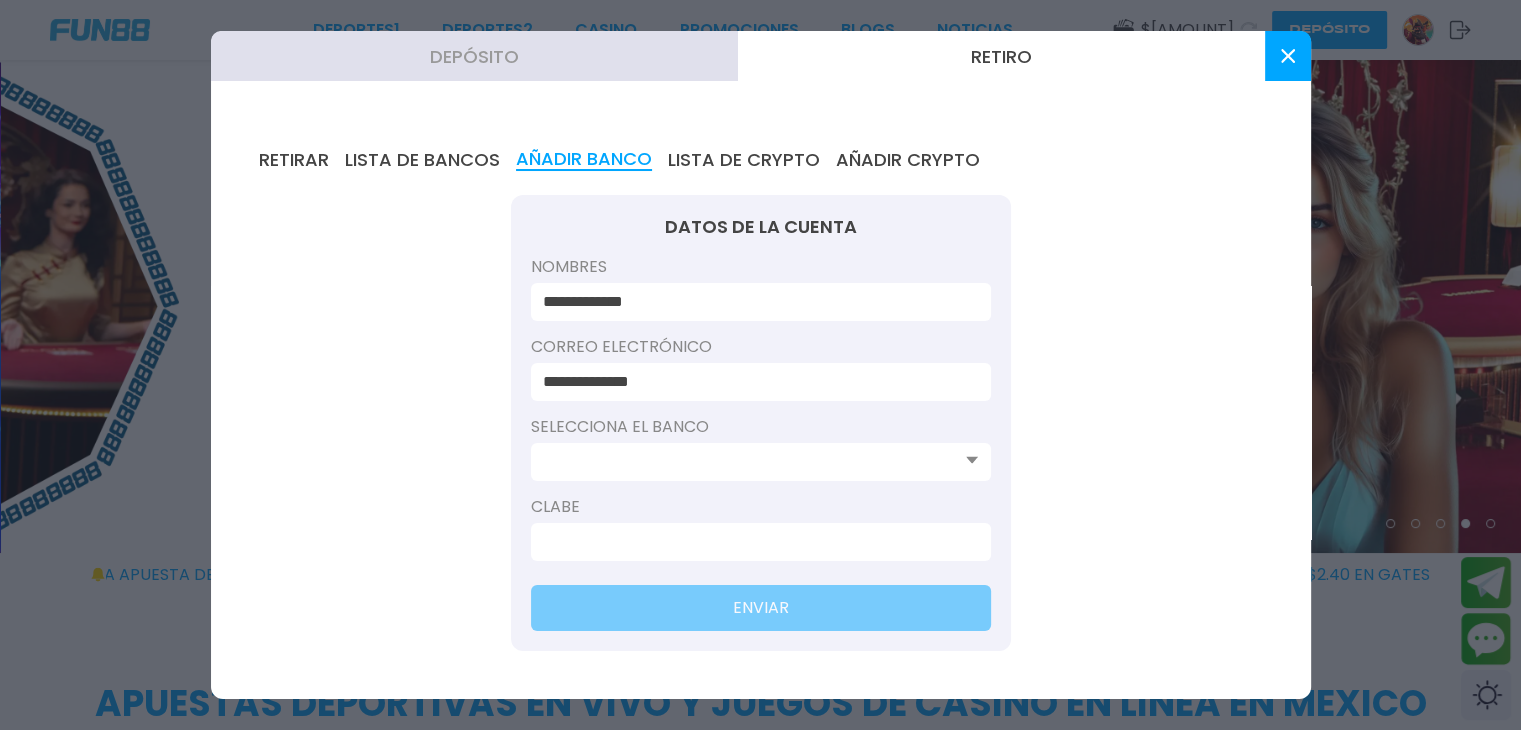 click at bounding box center [755, 542] 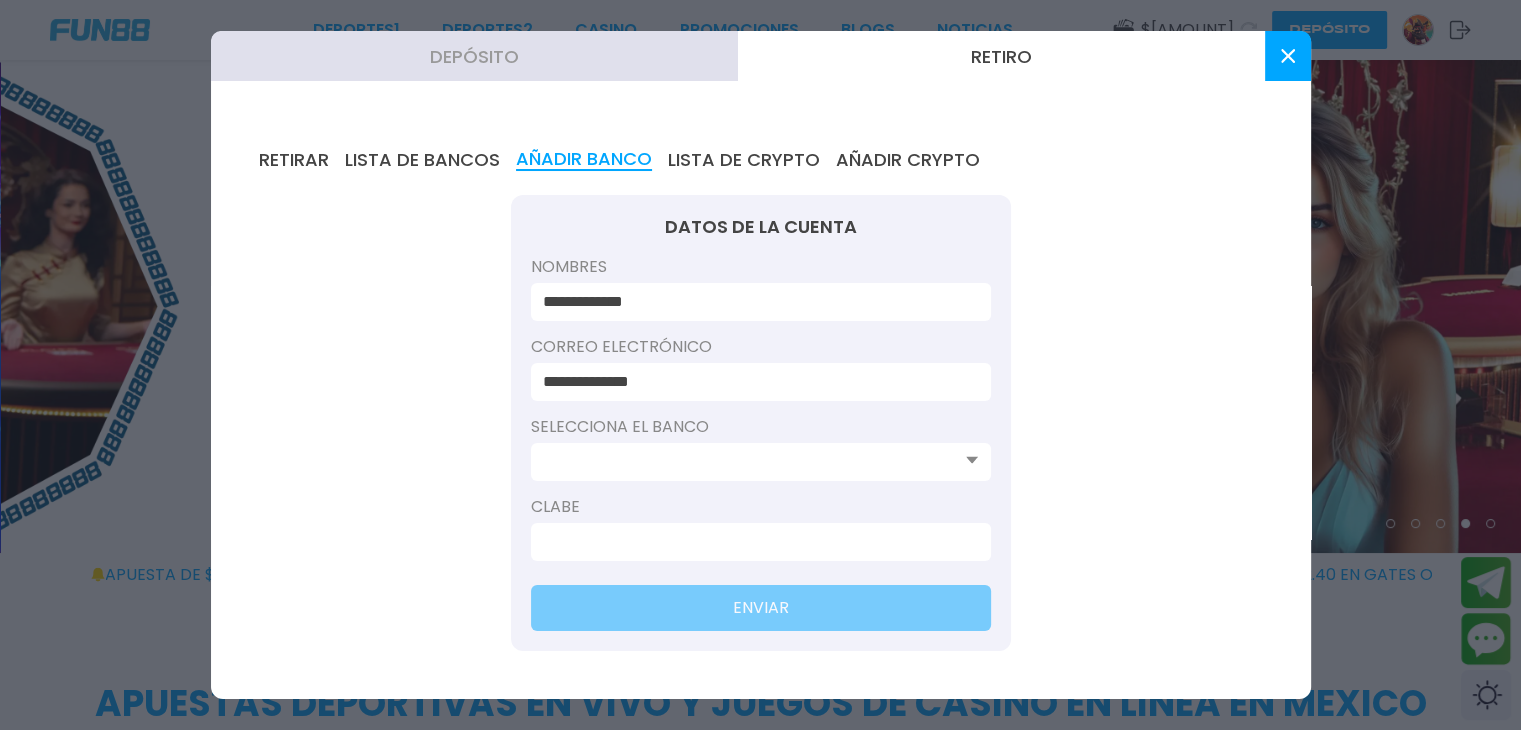 paste on "**********" 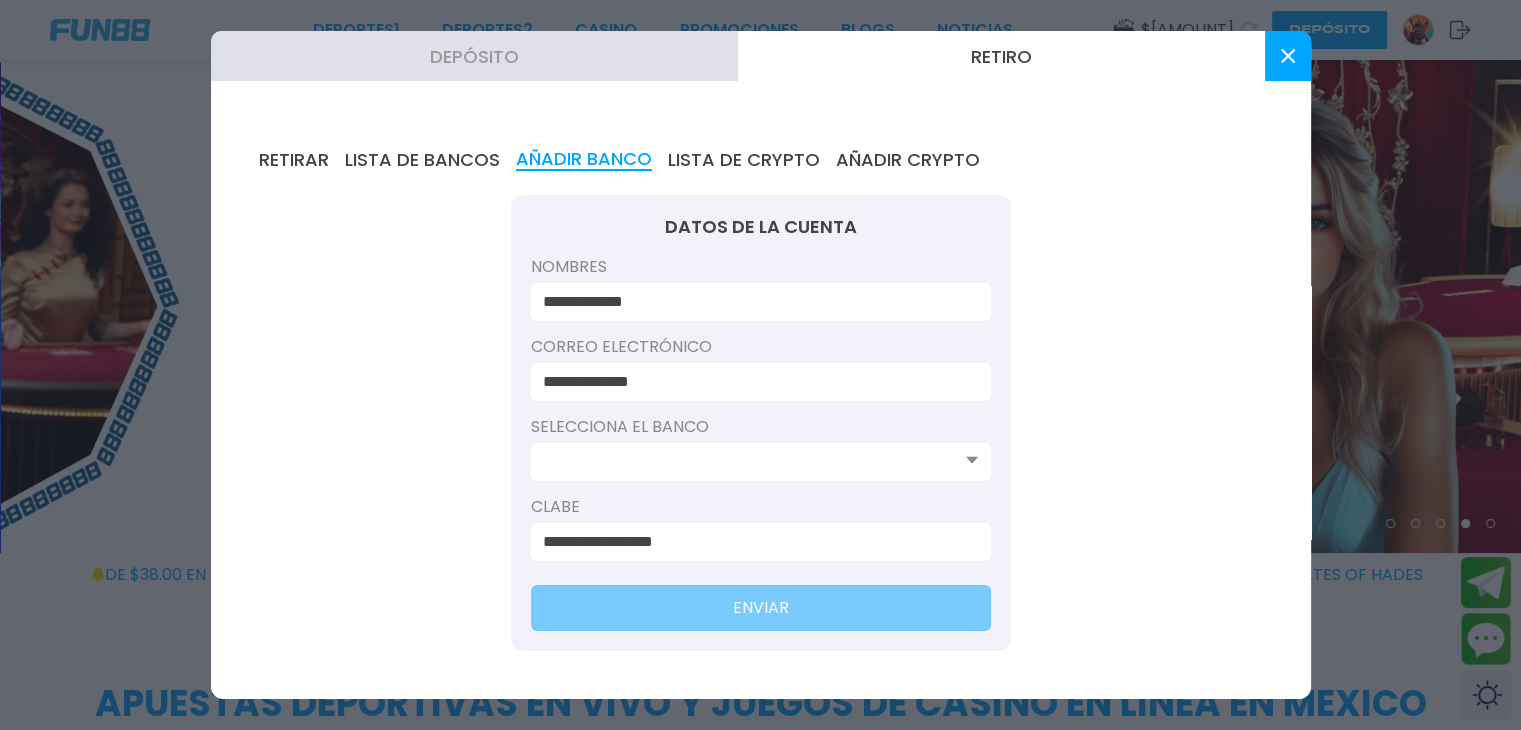 type on "**********" 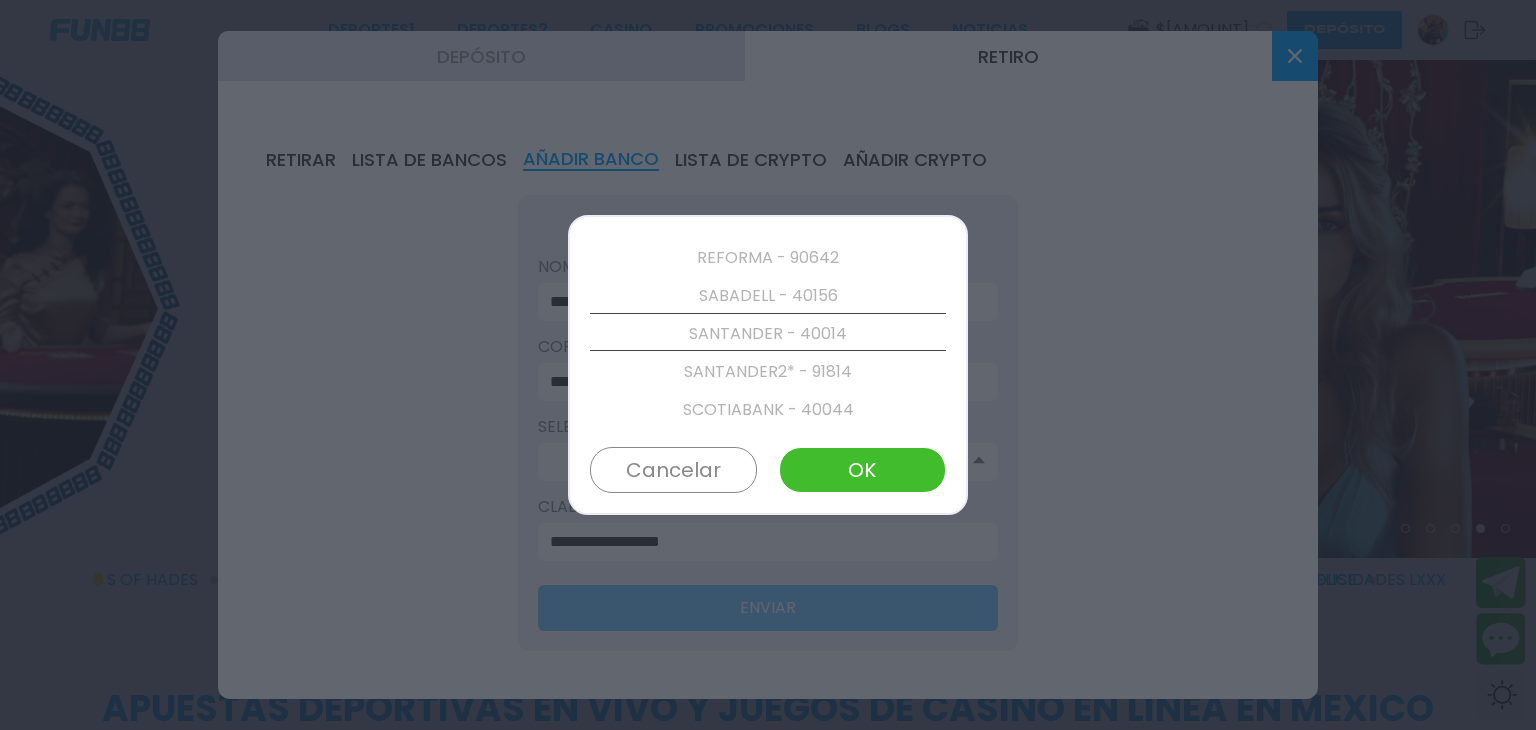 scroll, scrollTop: 3838, scrollLeft: 0, axis: vertical 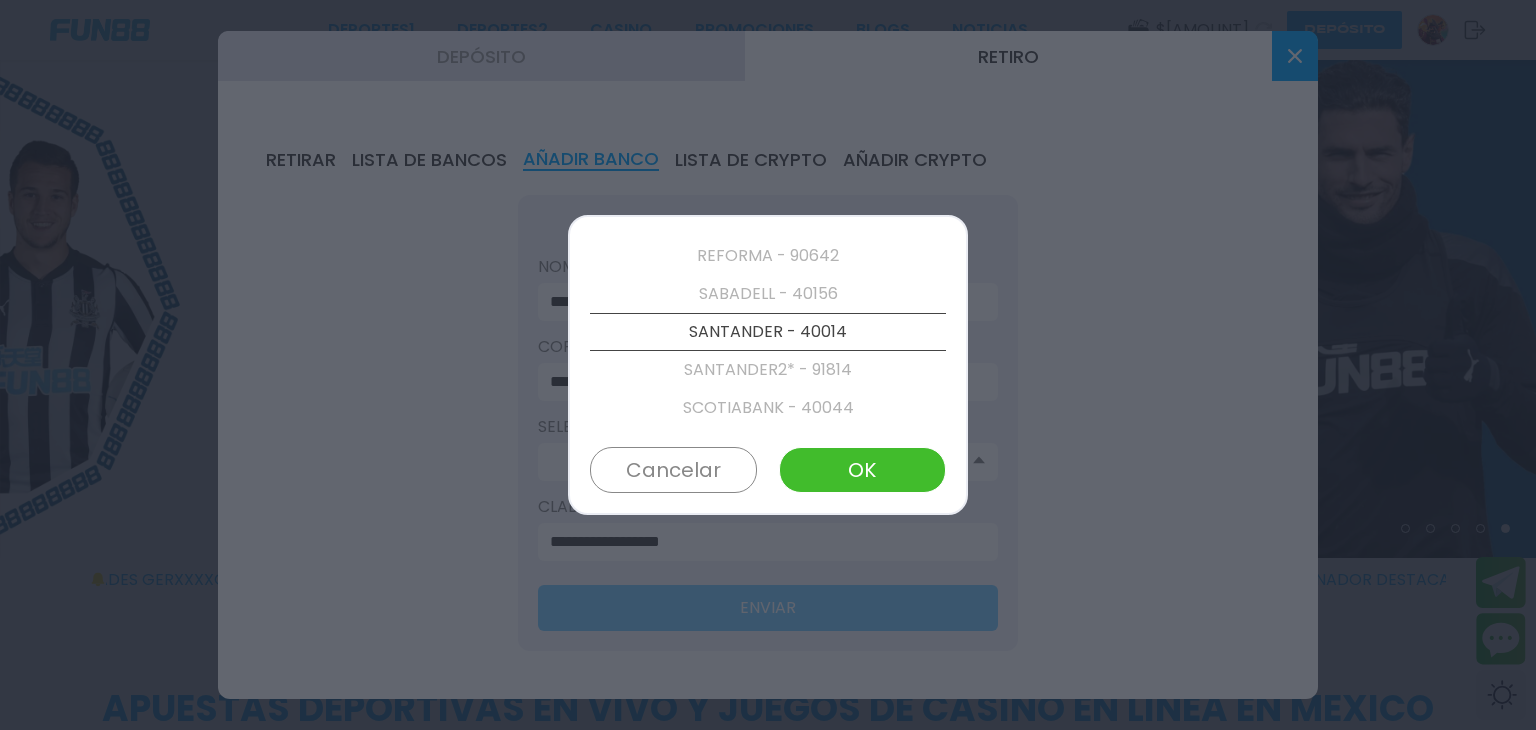 click on "SCOTIABANK - 40044" at bounding box center (768, 408) 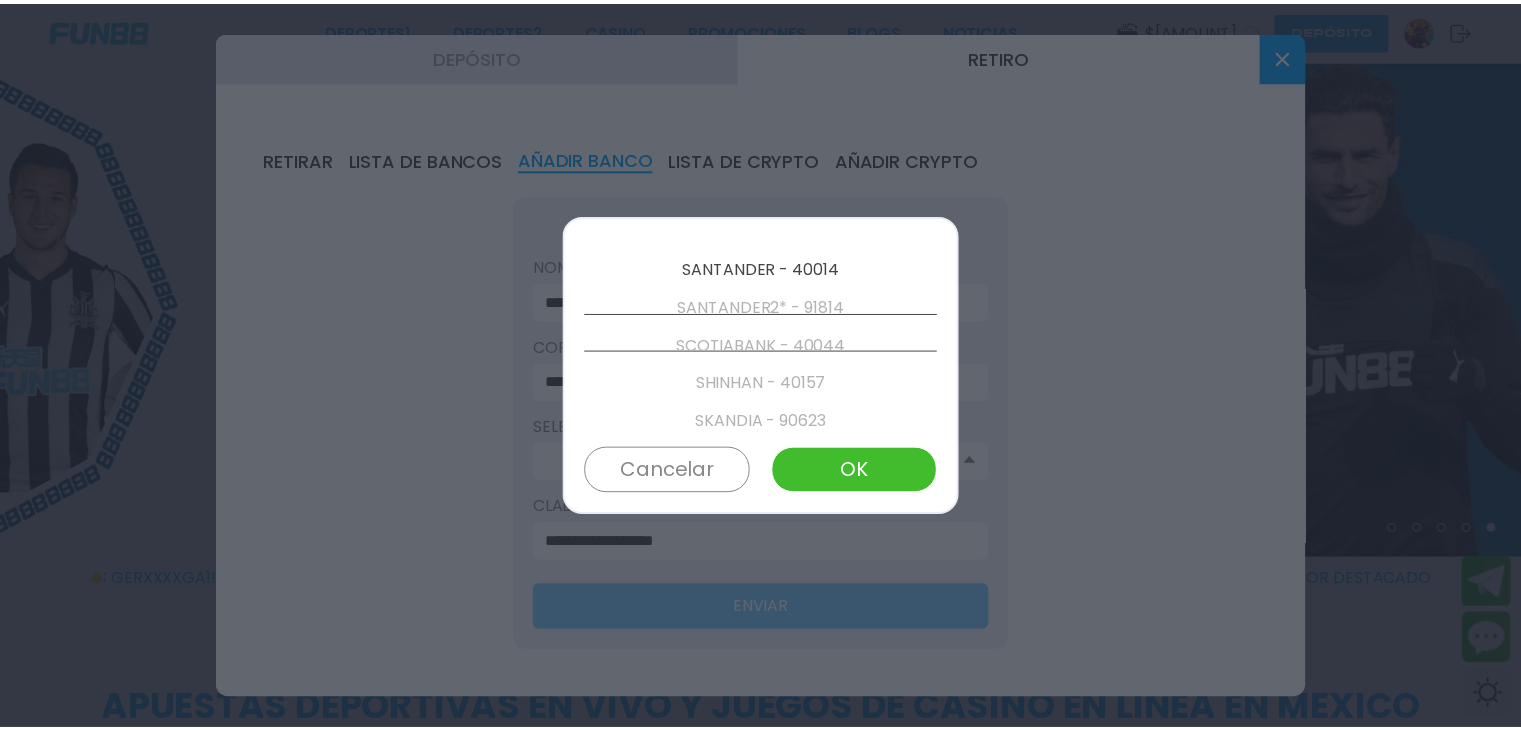 scroll, scrollTop: 3914, scrollLeft: 0, axis: vertical 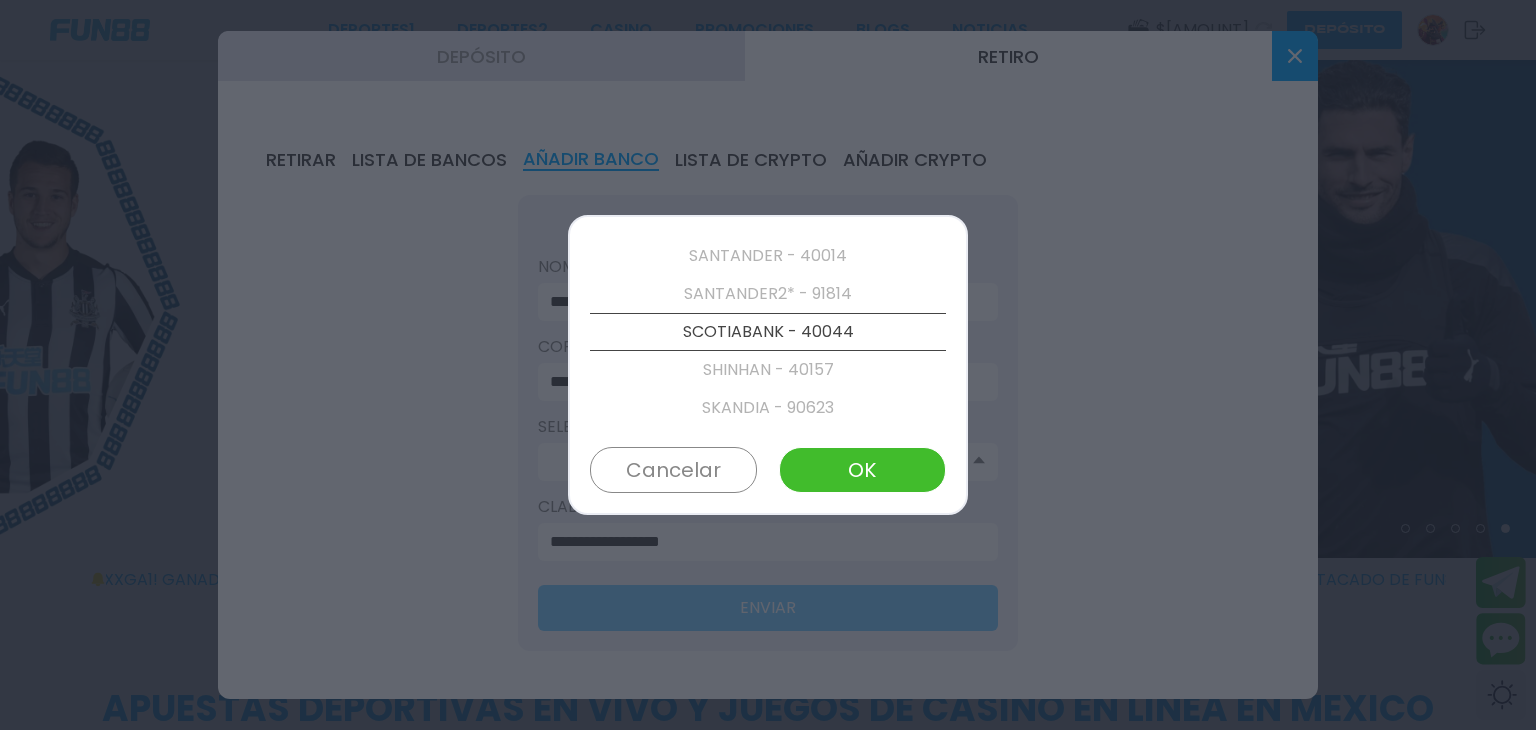 click on "OK" at bounding box center (862, 470) 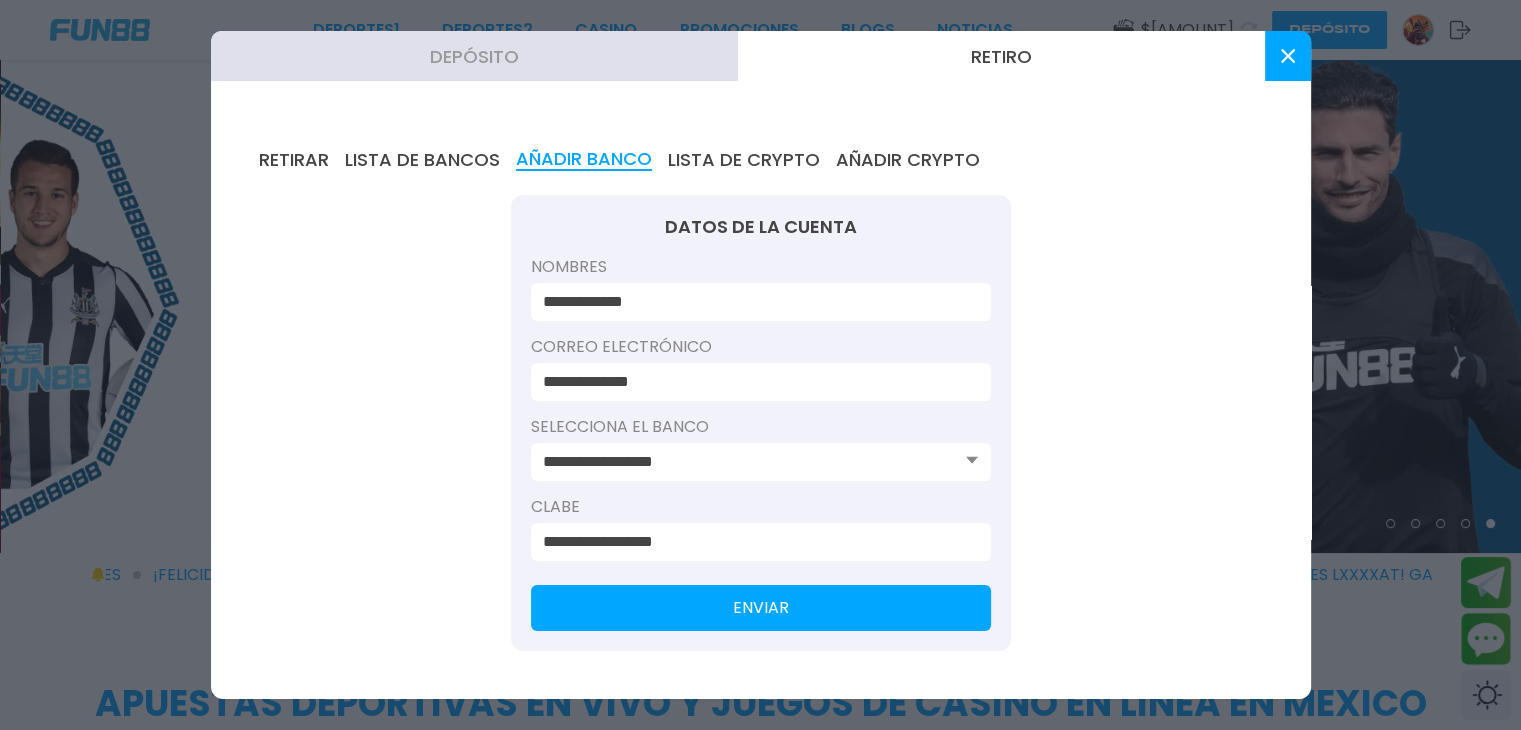 click on "ENVIAR" at bounding box center (761, 608) 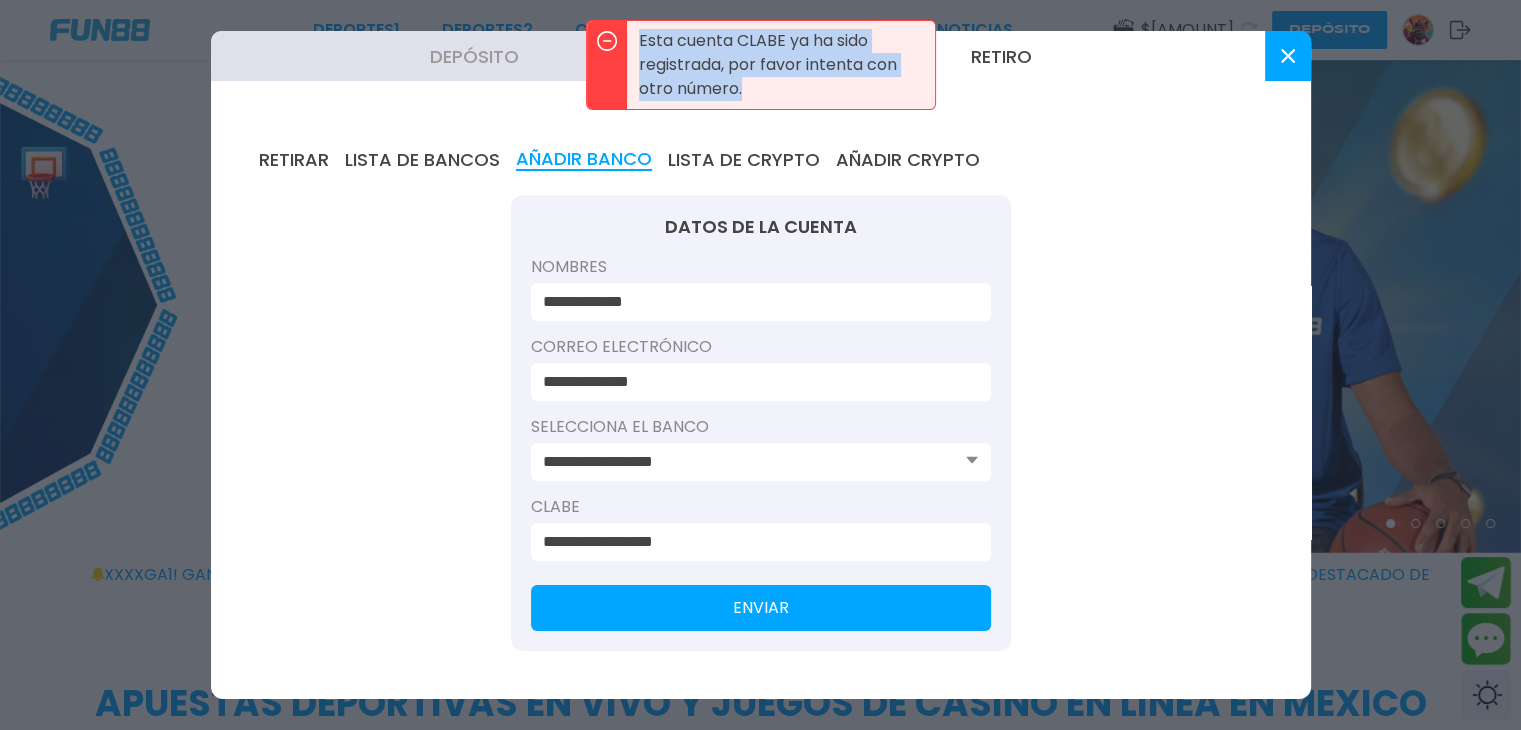 drag, startPoint x: 761, startPoint y: 77, endPoint x: 626, endPoint y: 34, distance: 141.68274 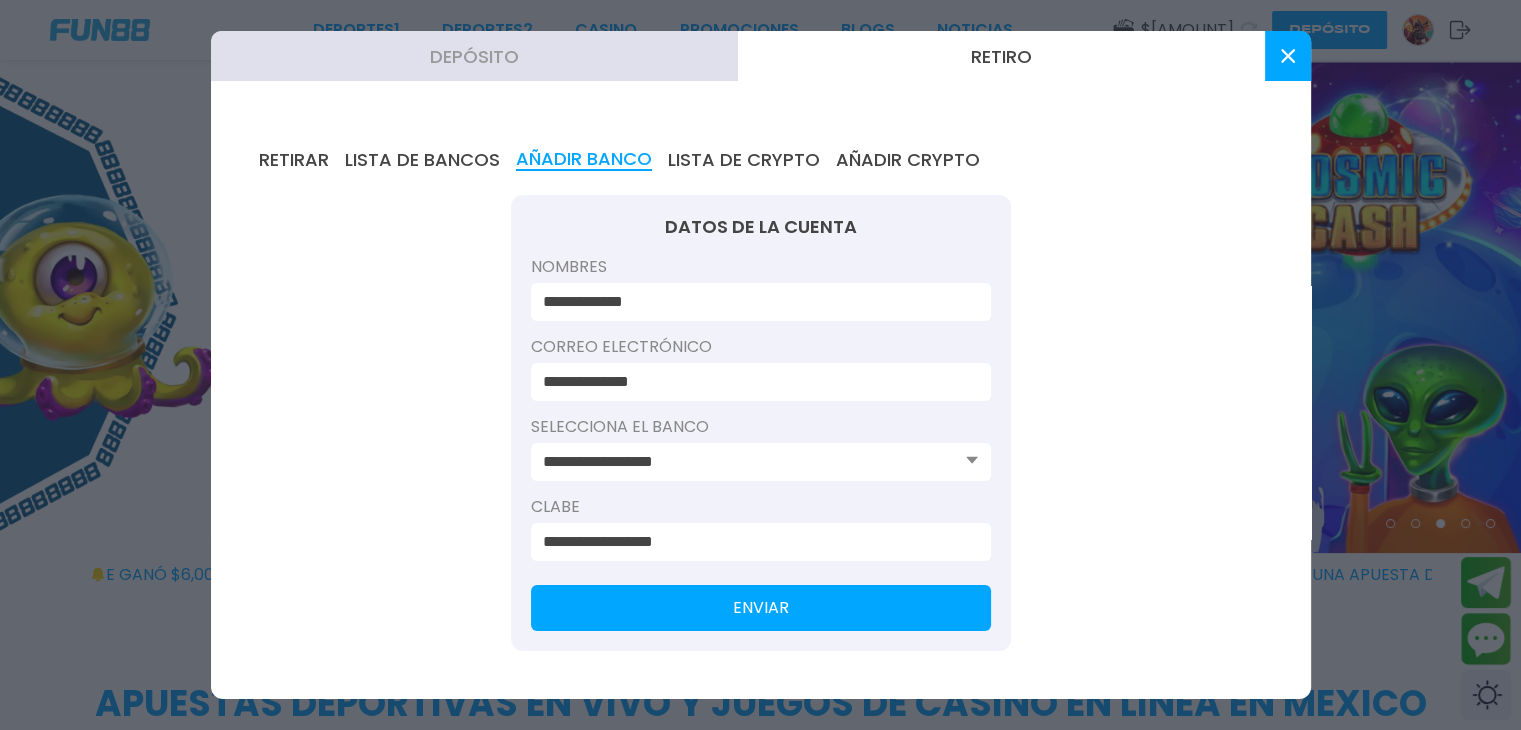 drag, startPoint x: 692, startPoint y: 66, endPoint x: 536, endPoint y: 1, distance: 169 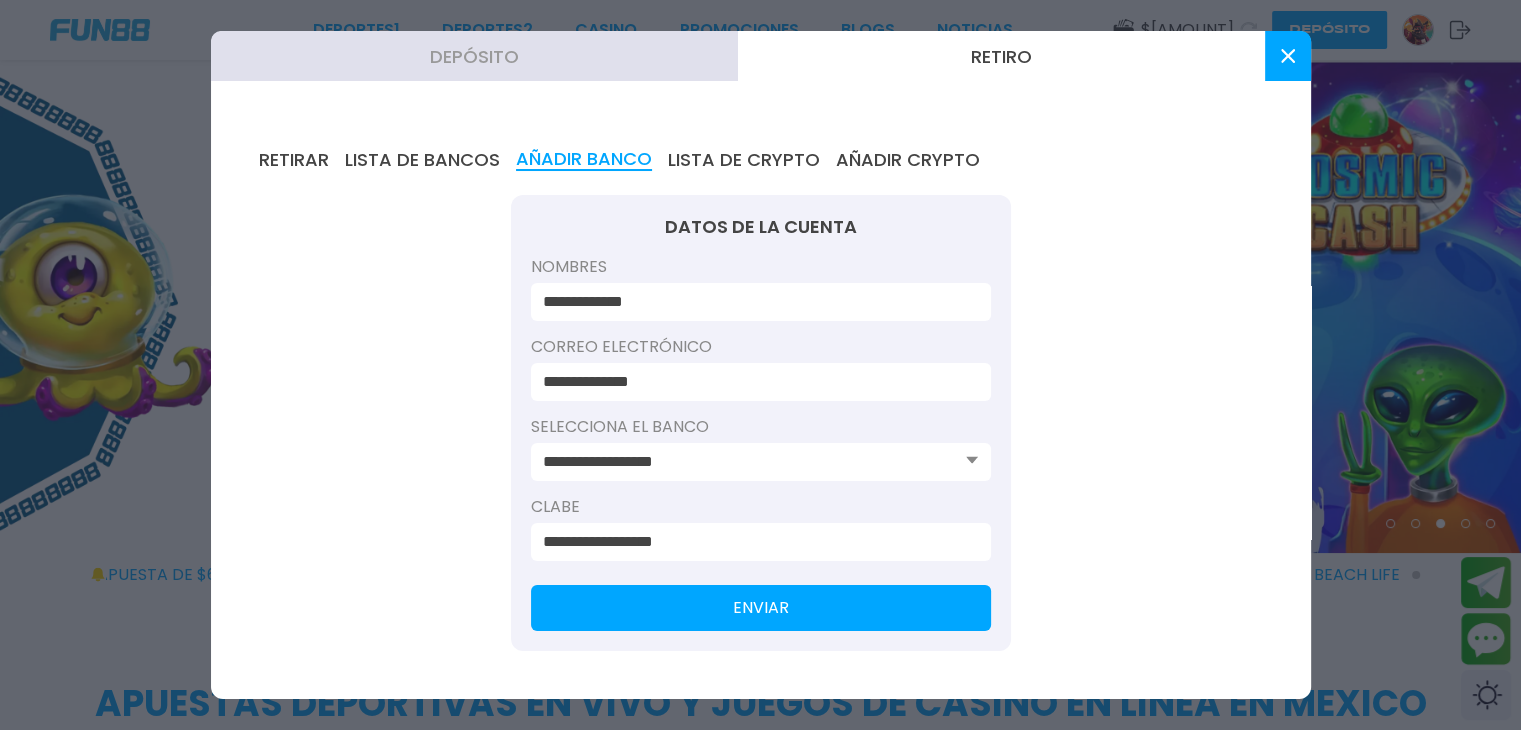 click on "ENVIAR" at bounding box center [761, 608] 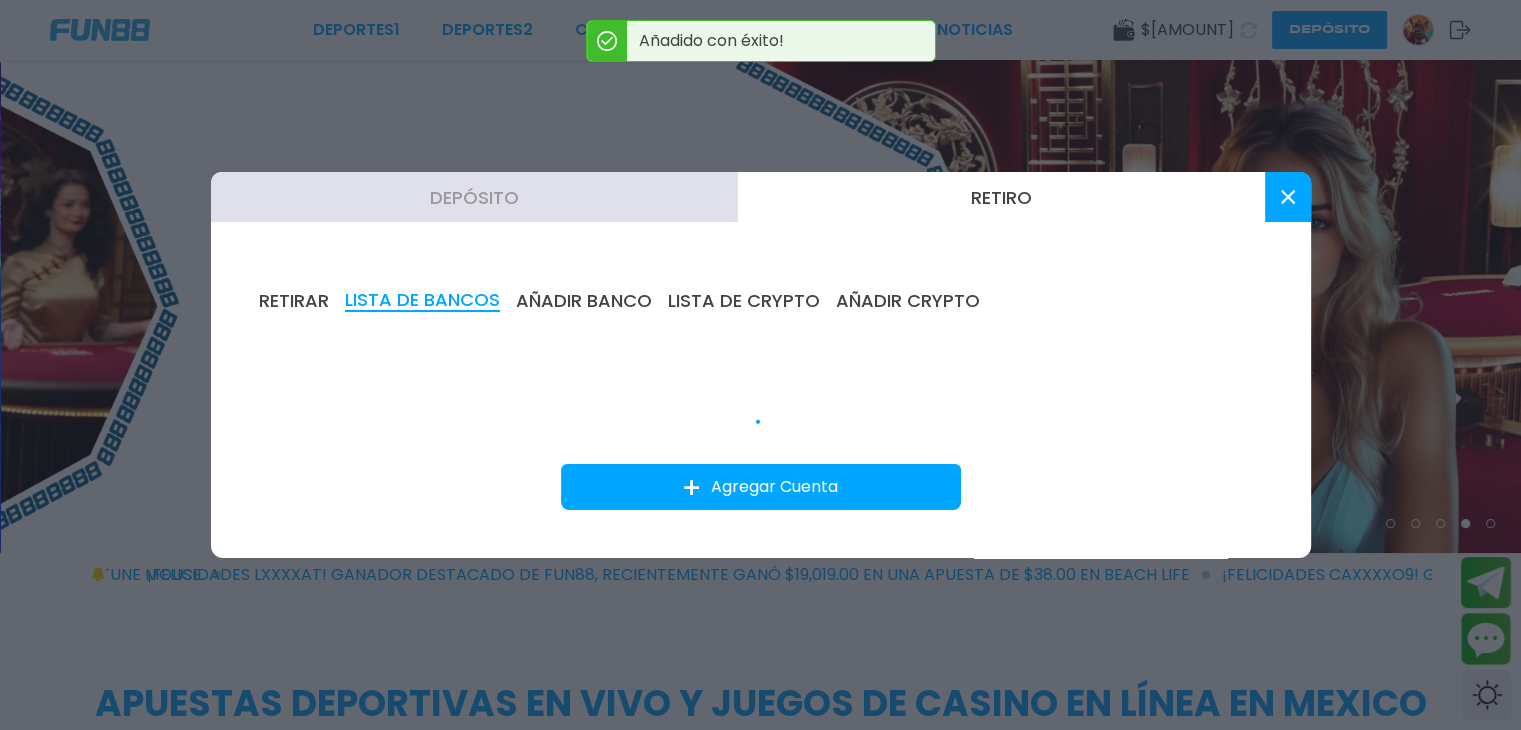 click at bounding box center [1288, 197] 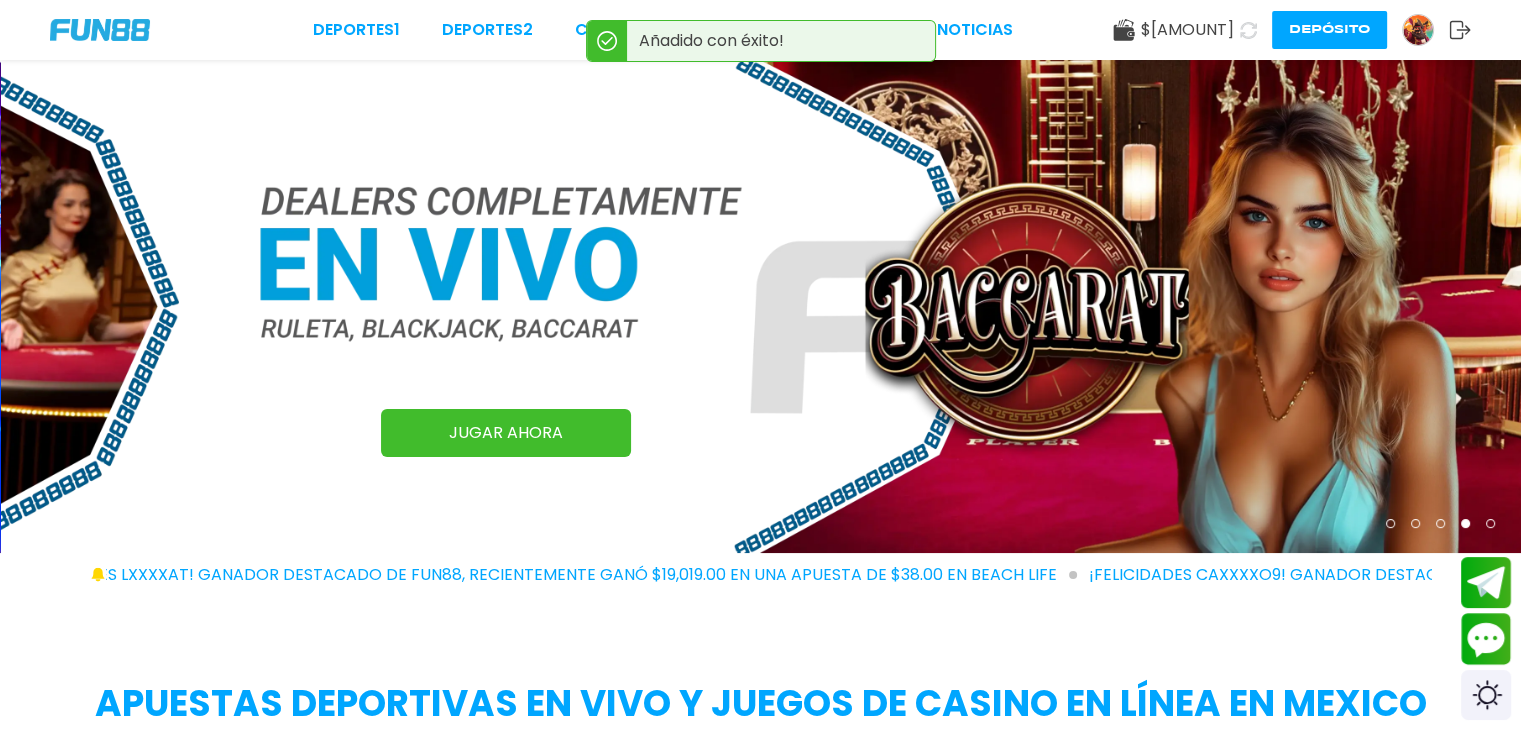 click on "Depósito" at bounding box center (1329, 30) 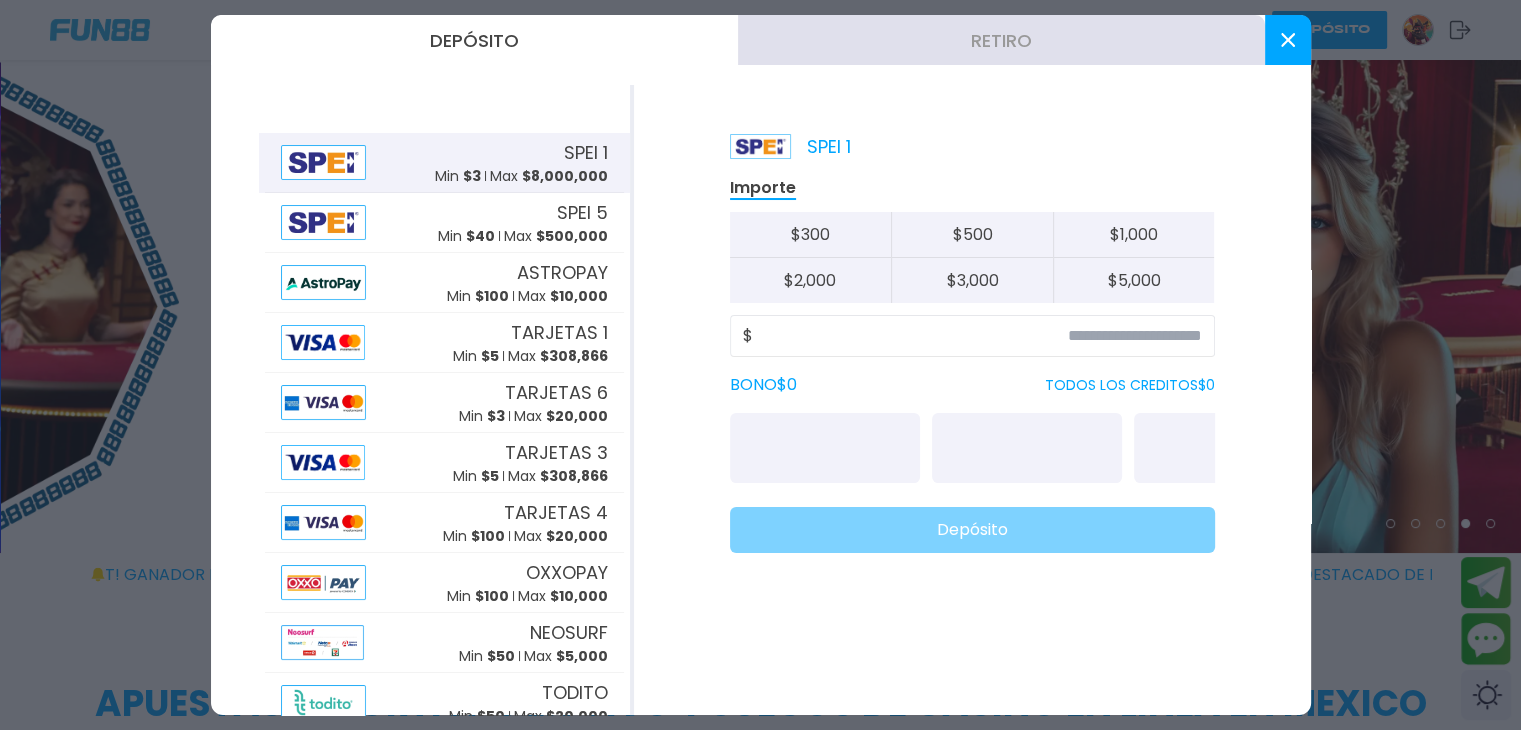 click on "Retiro" at bounding box center (1001, 40) 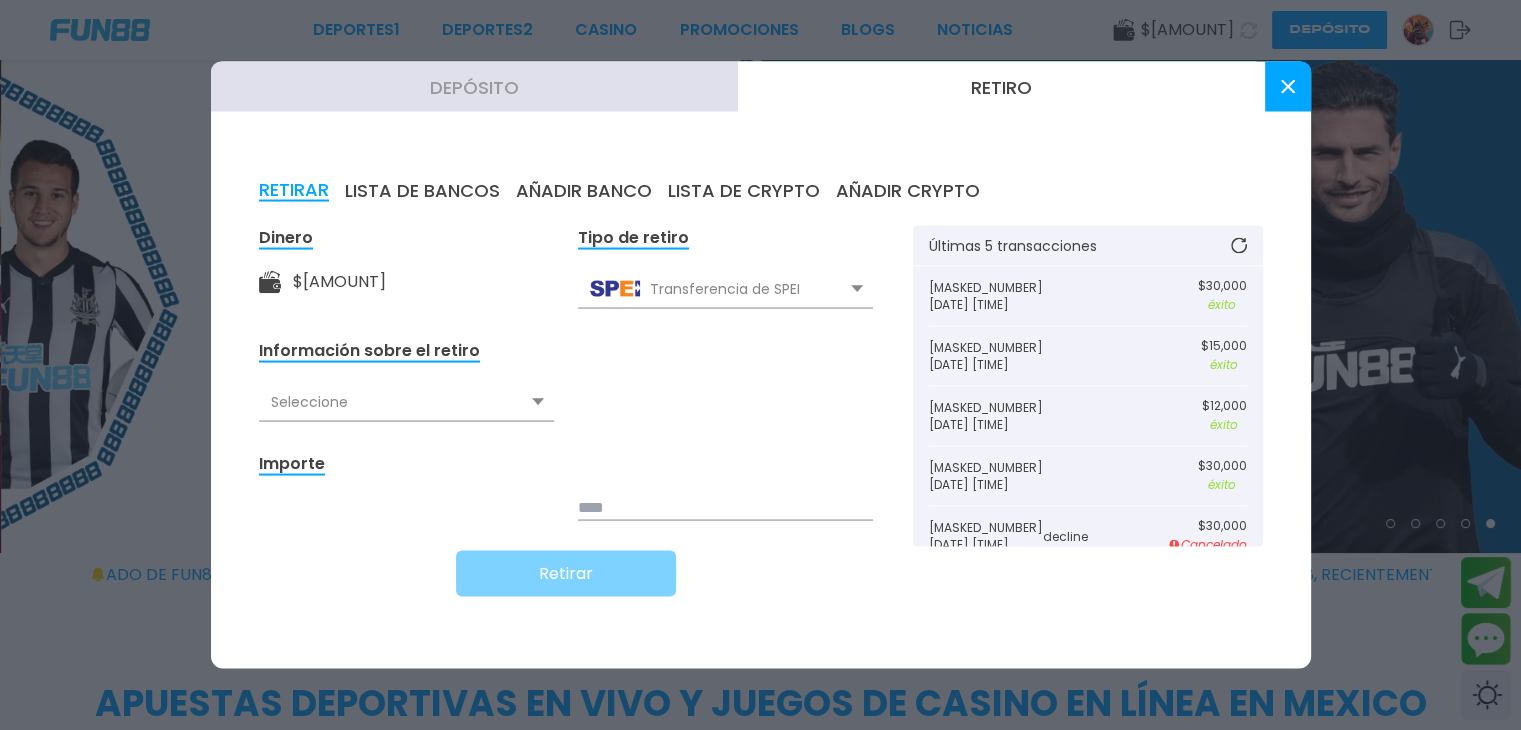 drag, startPoint x: 683, startPoint y: 422, endPoint x: 487, endPoint y: 426, distance: 196.04082 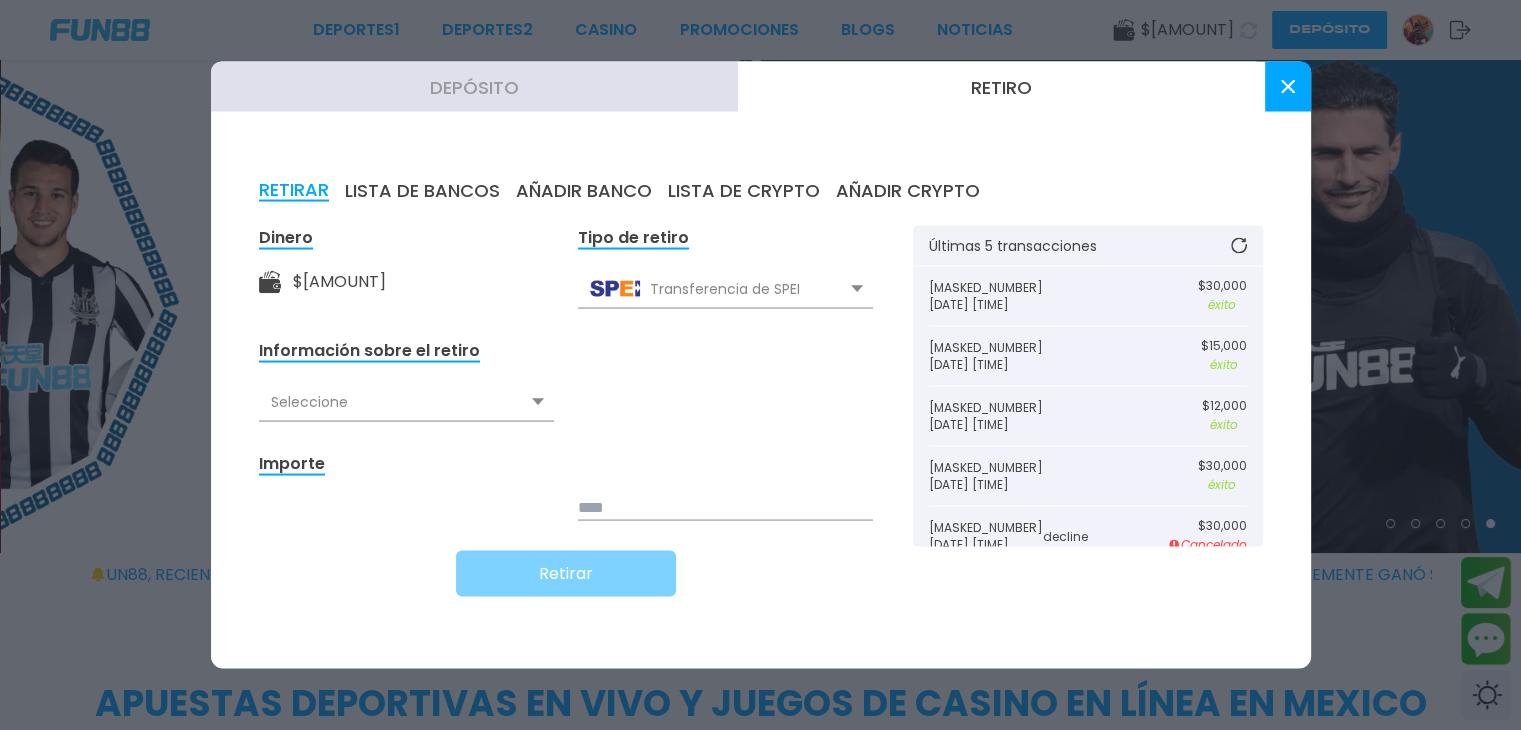 click on "Seleccione" at bounding box center [406, 402] 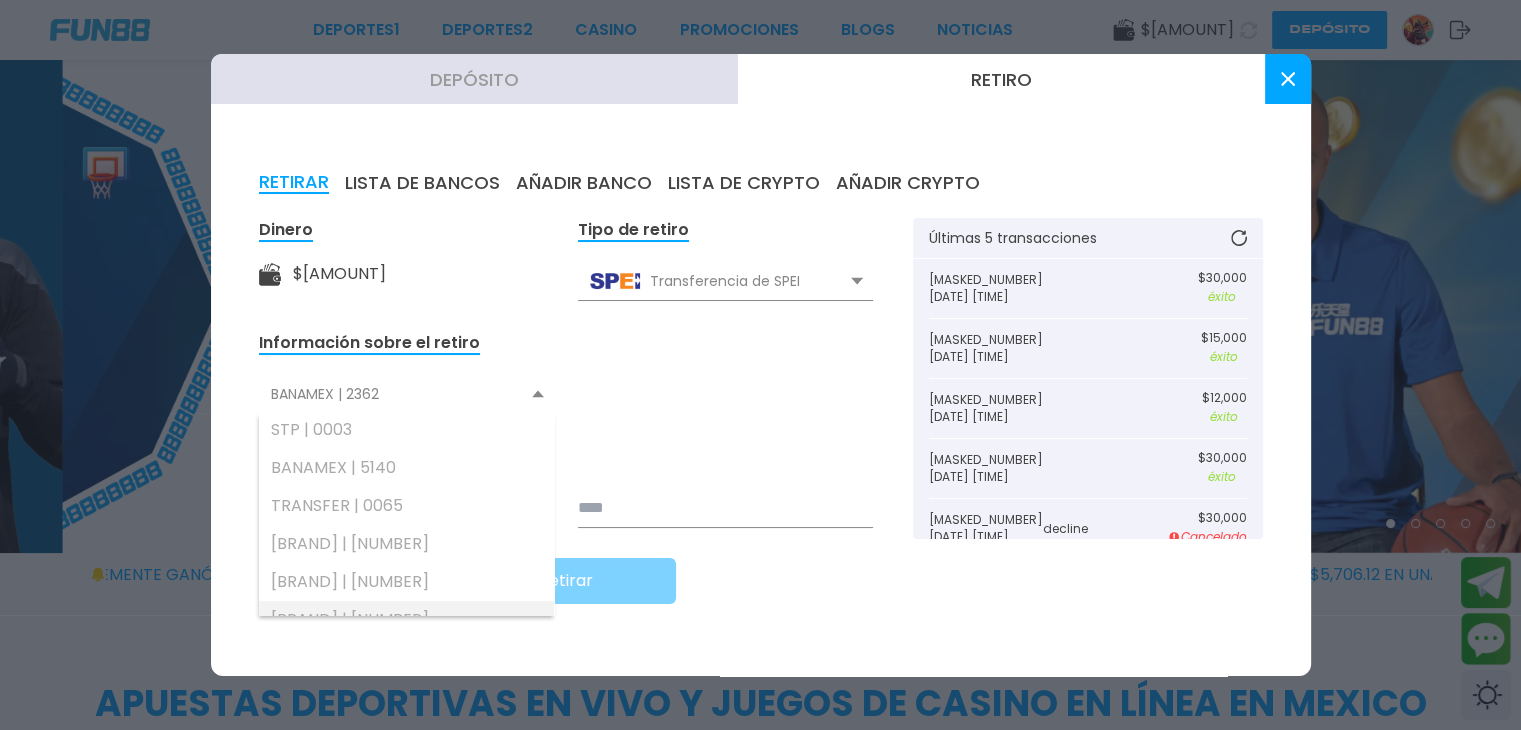 scroll, scrollTop: 493, scrollLeft: 0, axis: vertical 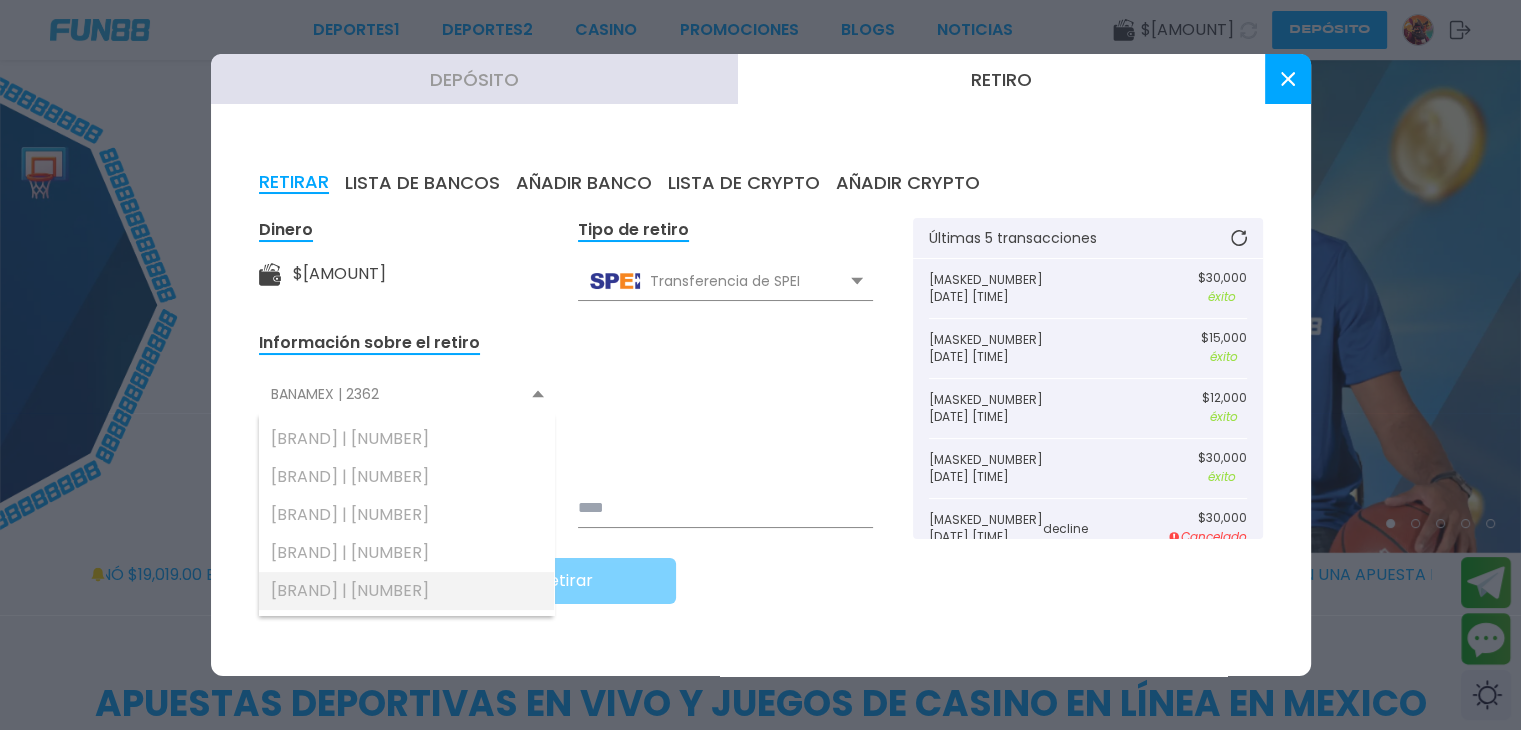 click on "[BRAND] | [NUMBER]" at bounding box center [406, 591] 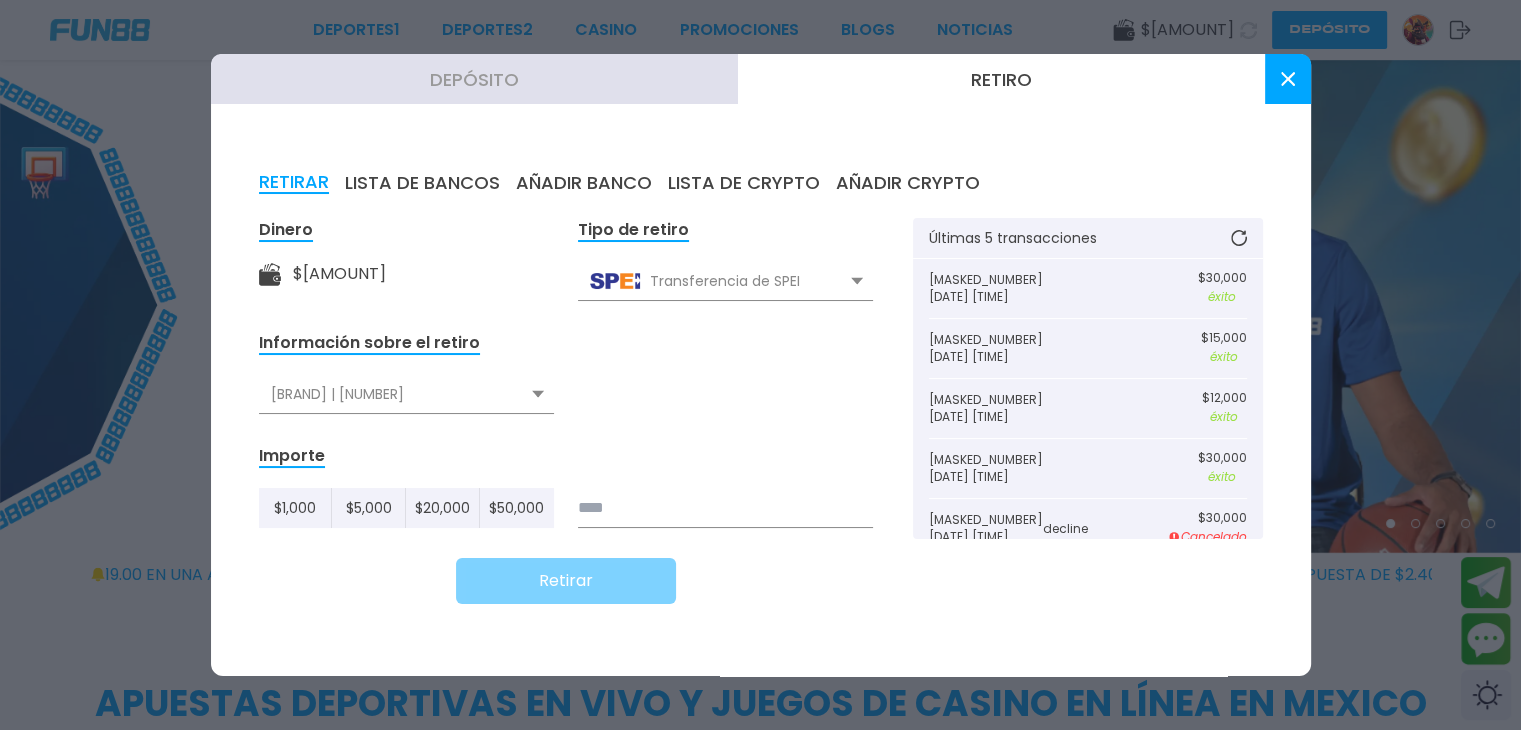 click at bounding box center (725, 508) 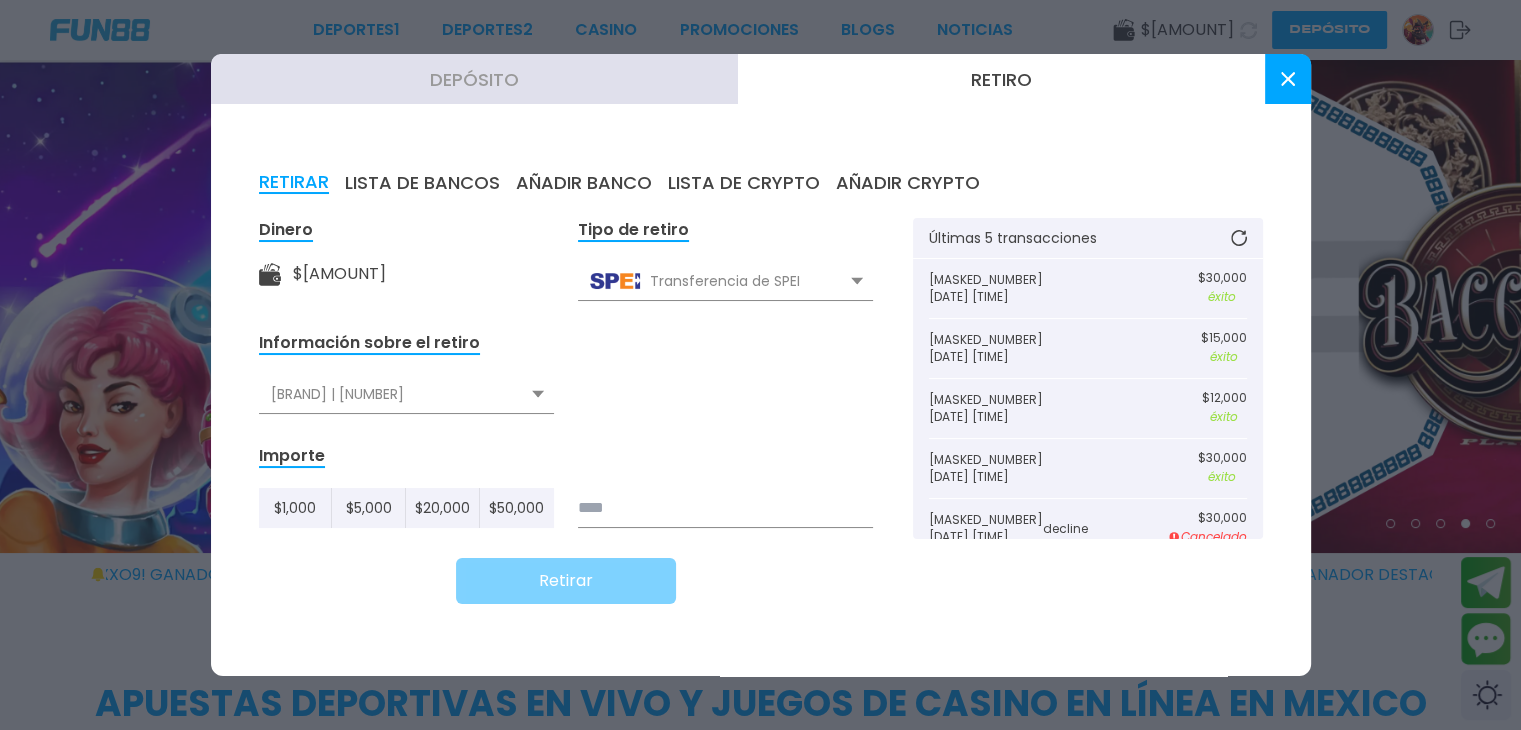 click at bounding box center (725, 508) 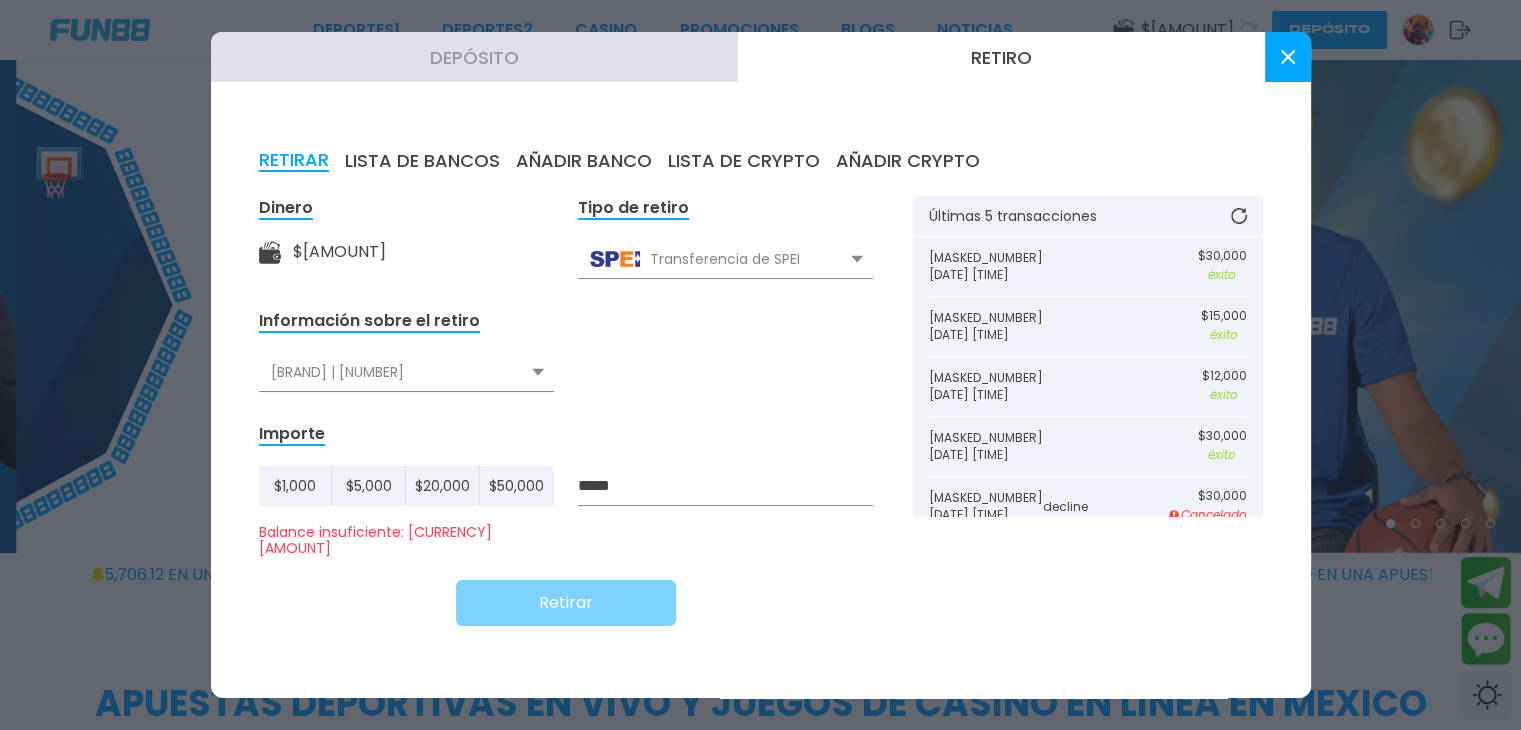 type on "*****" 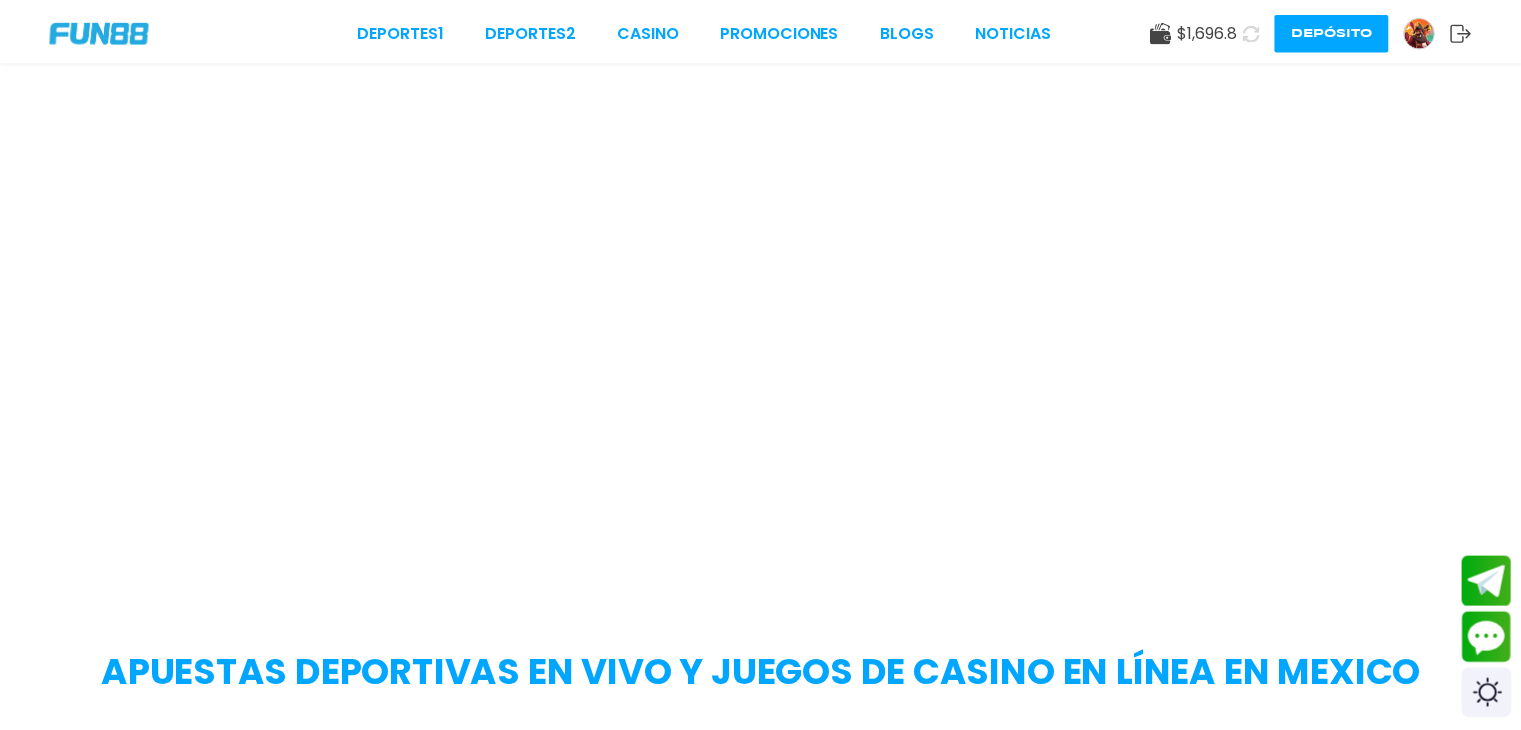 scroll, scrollTop: 0, scrollLeft: 0, axis: both 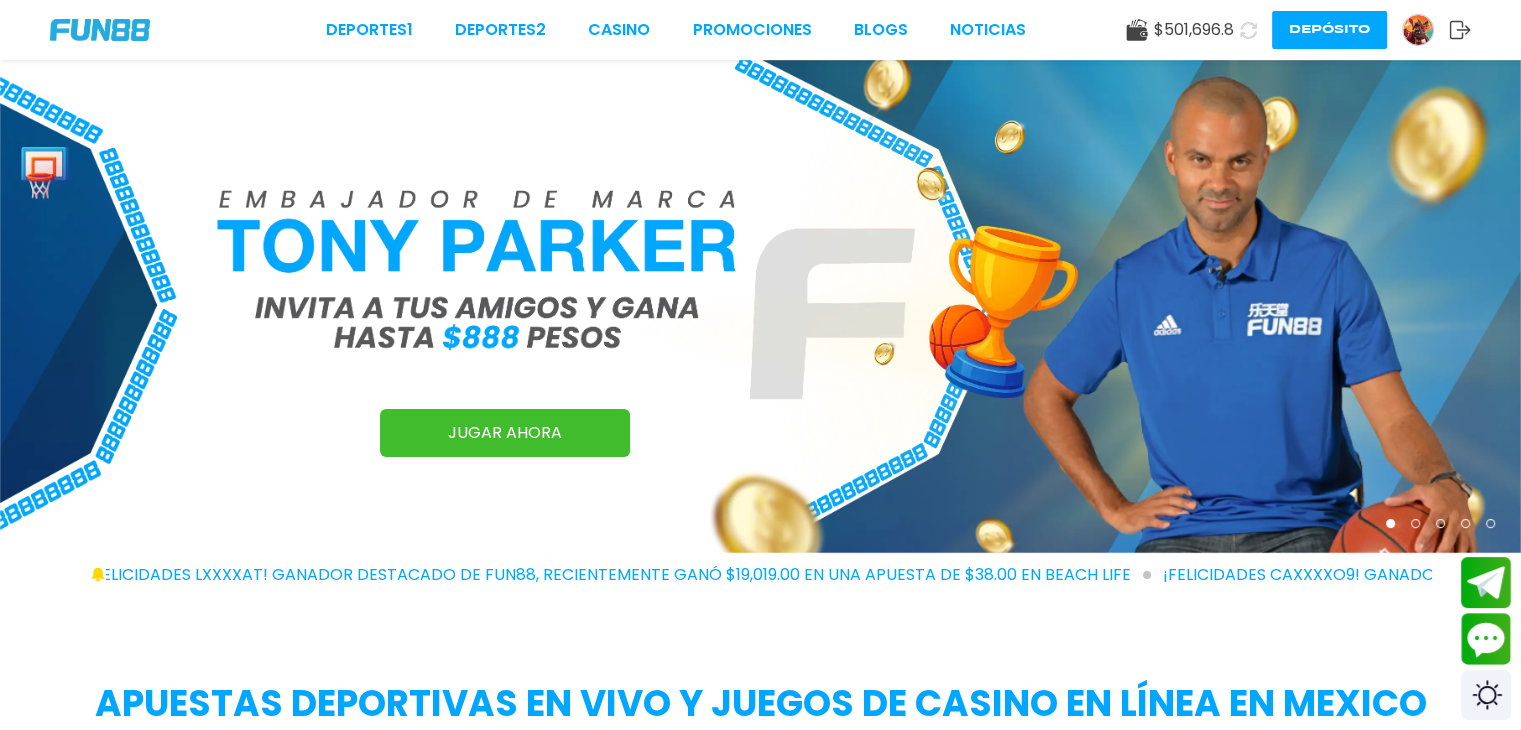 click on "Depósito" at bounding box center [1329, 30] 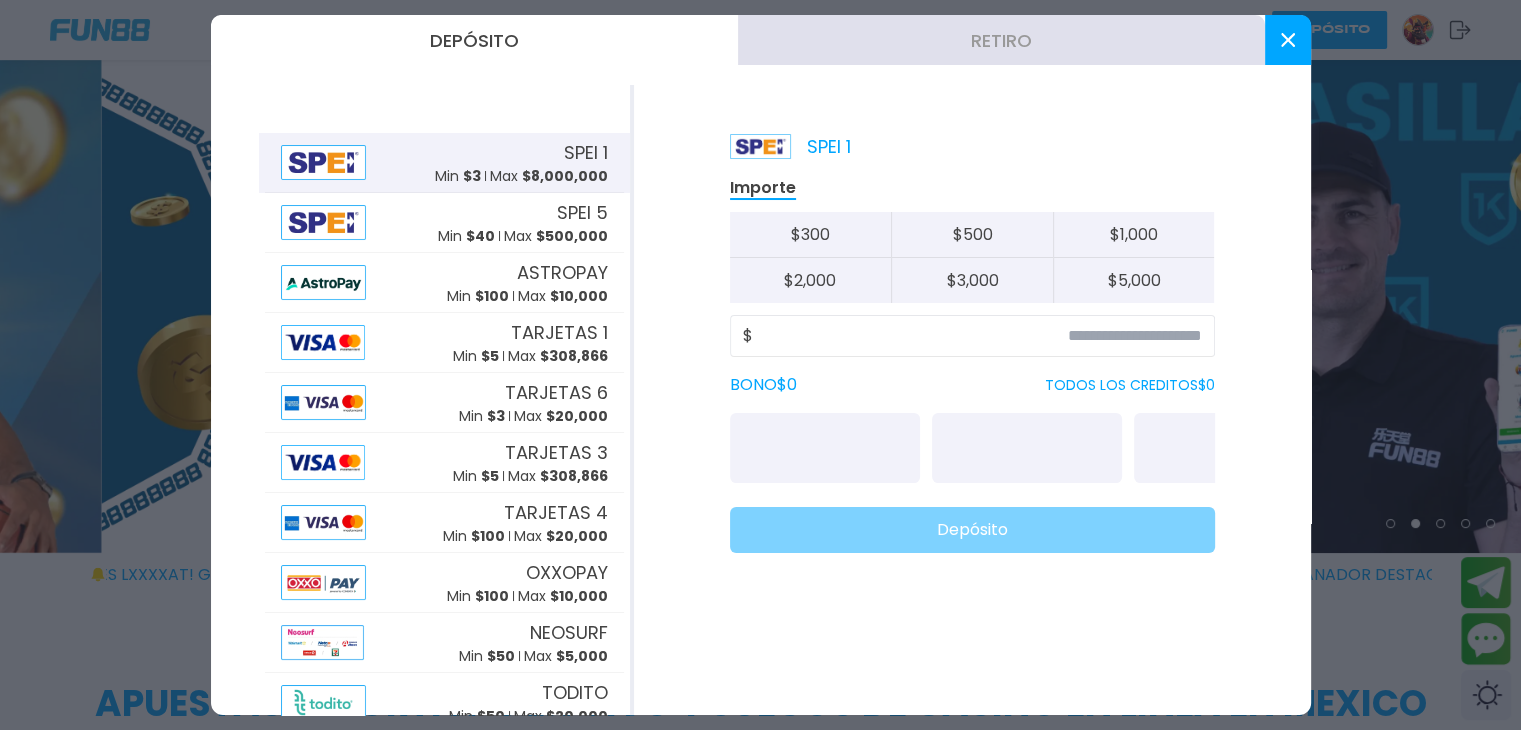 click on "Retiro" at bounding box center [1001, 40] 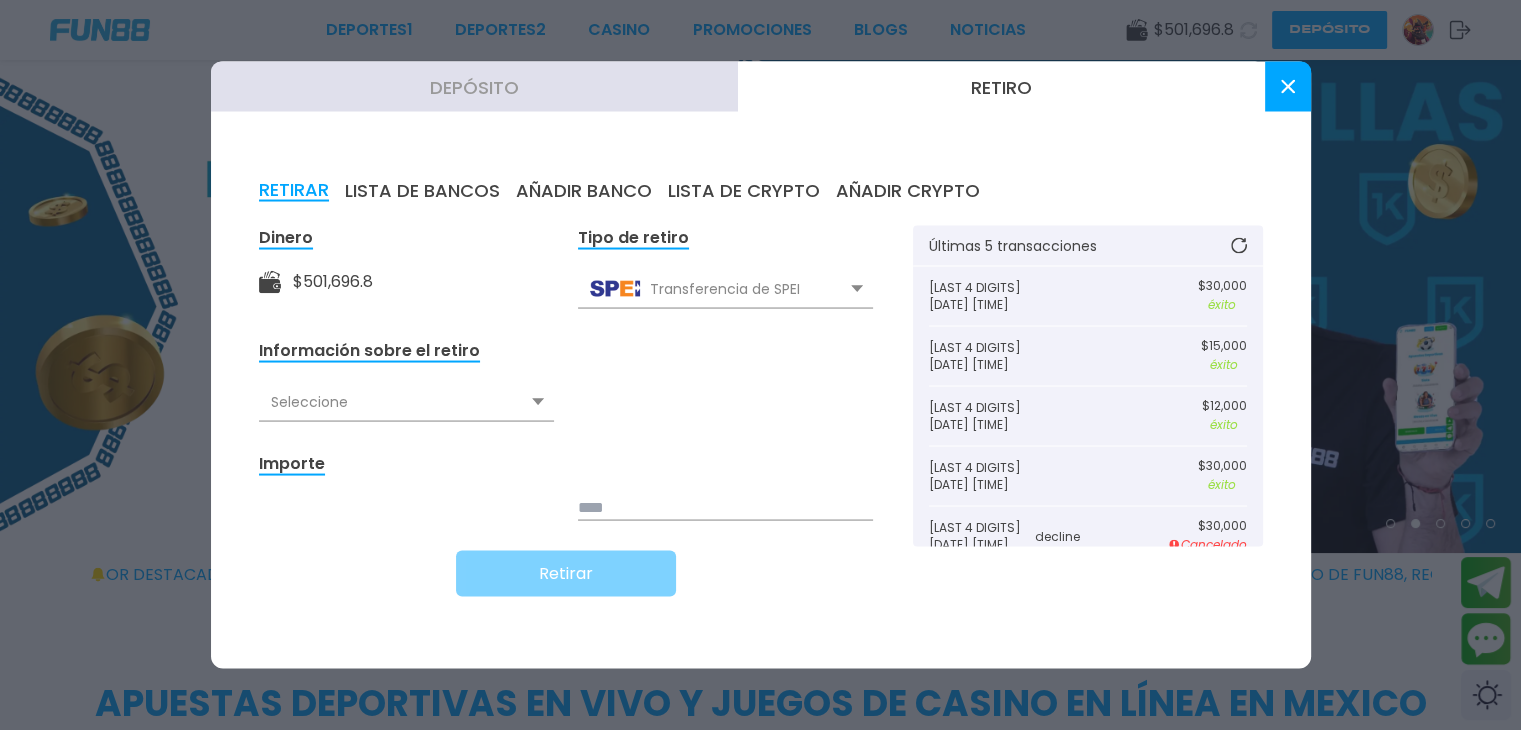 click on "Seleccione" at bounding box center (406, 402) 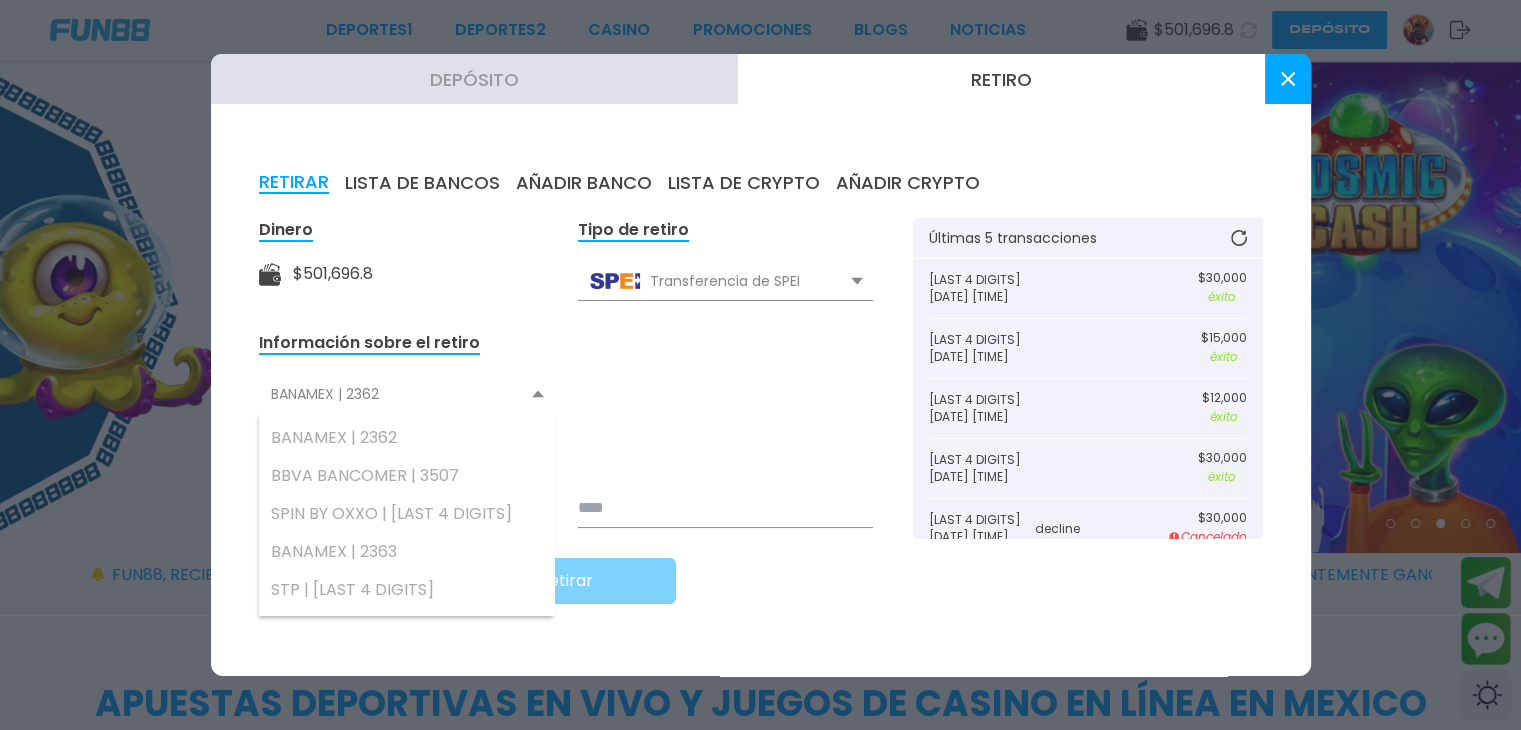 scroll, scrollTop: 100, scrollLeft: 0, axis: vertical 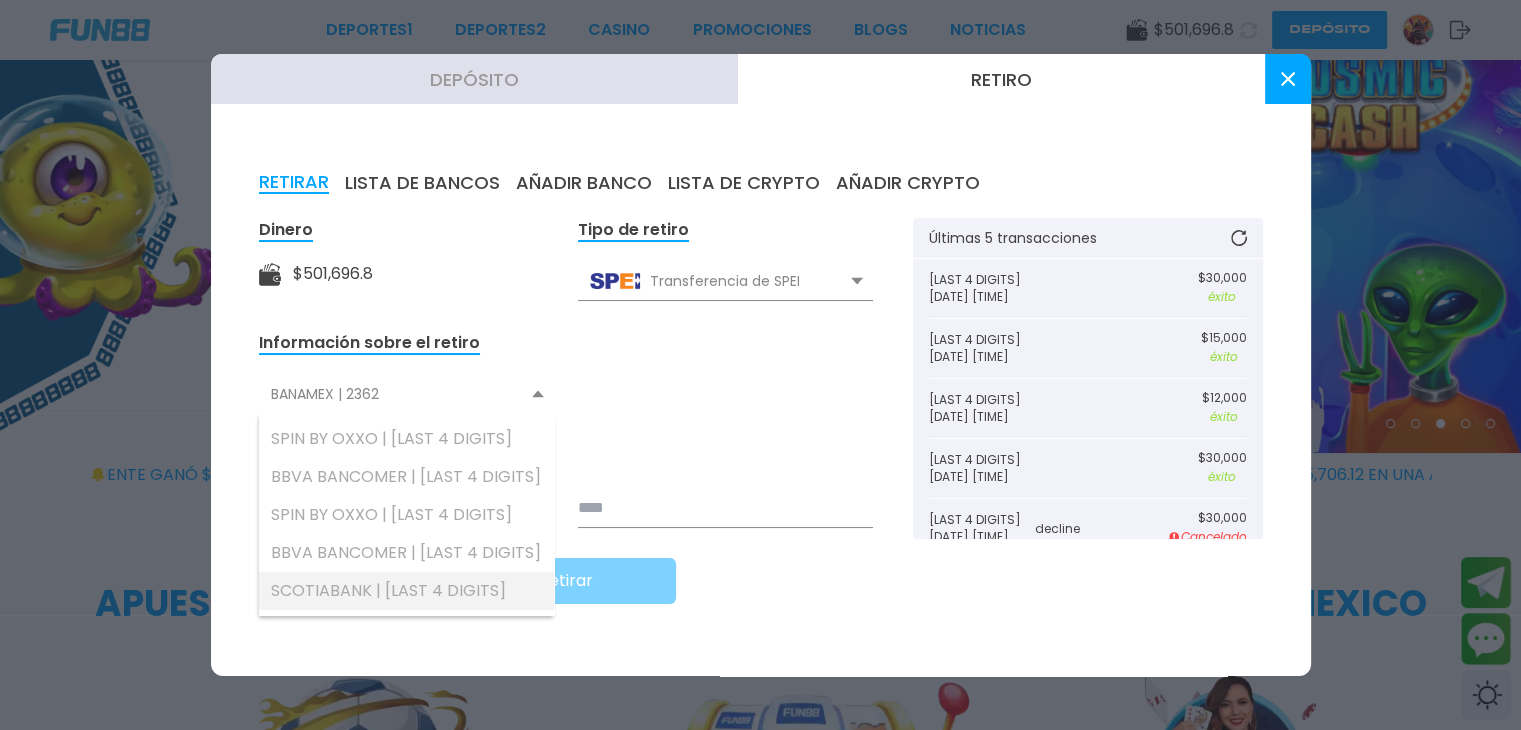 click on "[BRAND] | [NUMBER]" at bounding box center (406, 591) 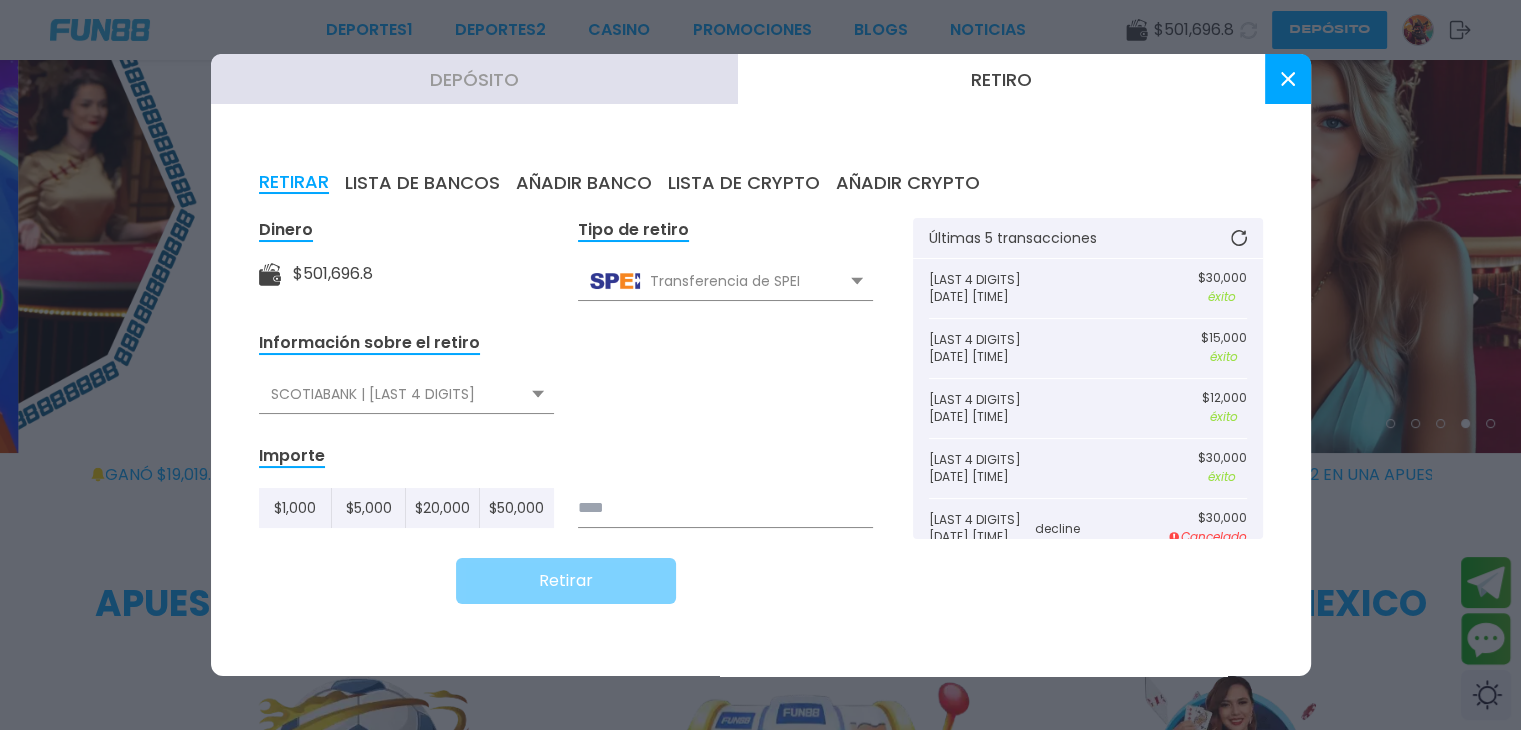 click at bounding box center (725, 508) 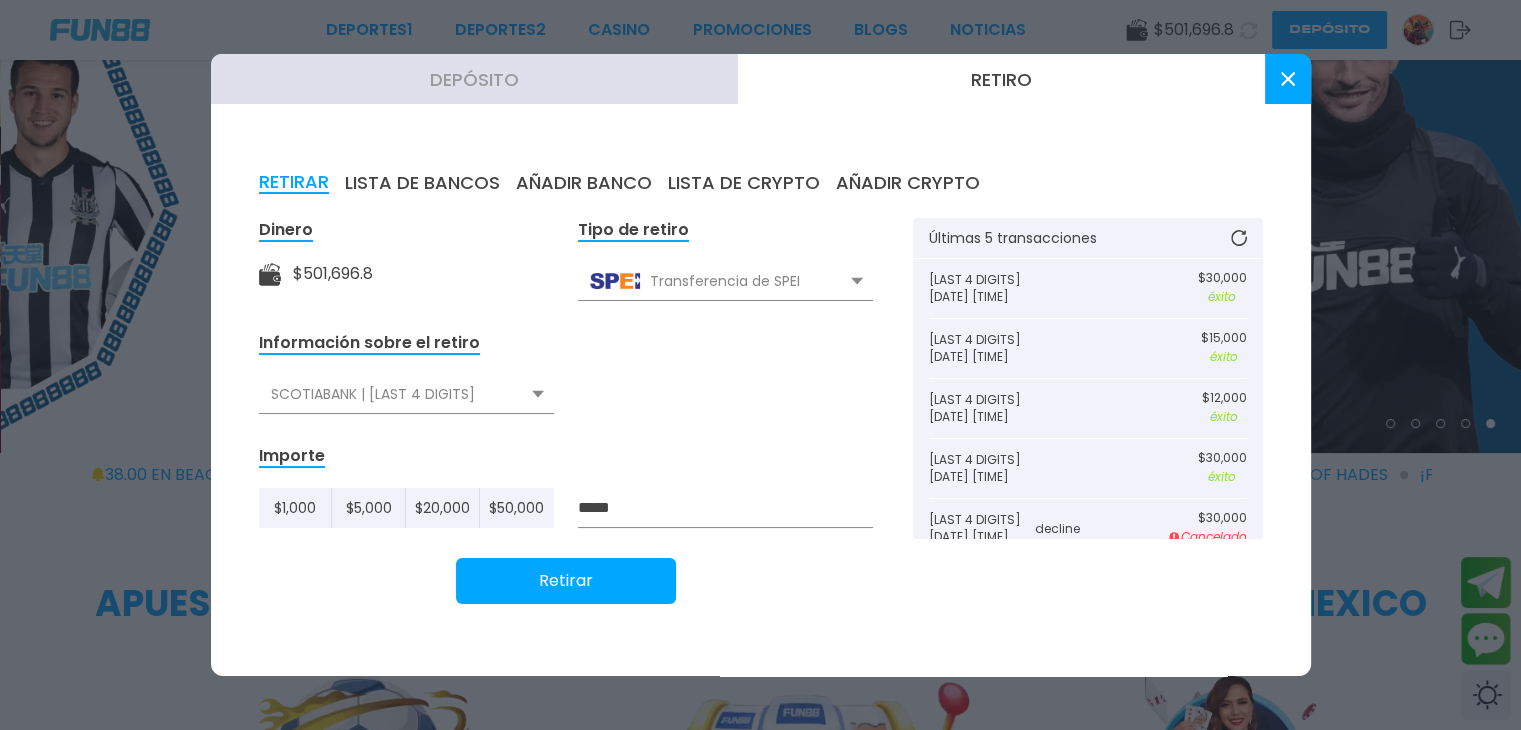 type on "*****" 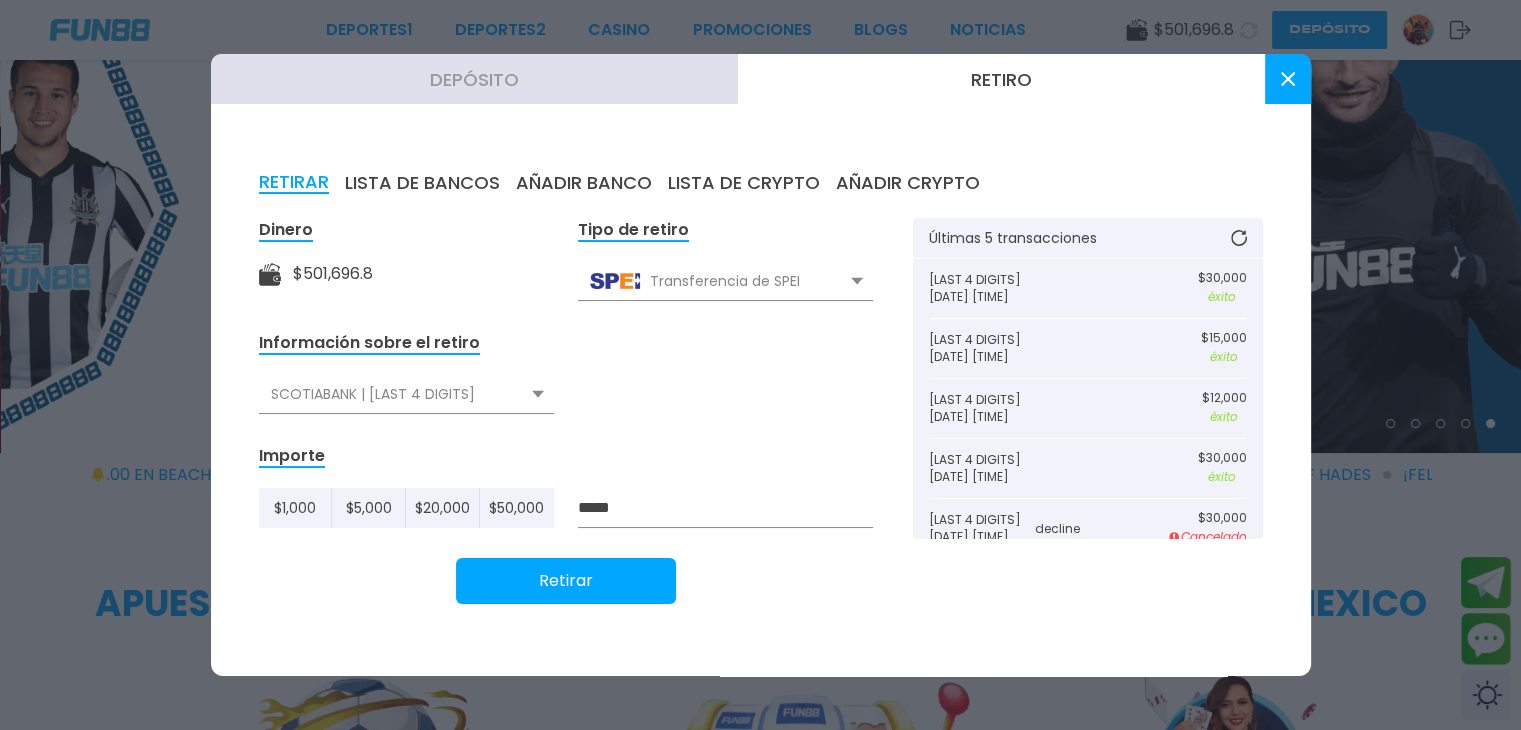 click on "Retirar" at bounding box center [566, 581] 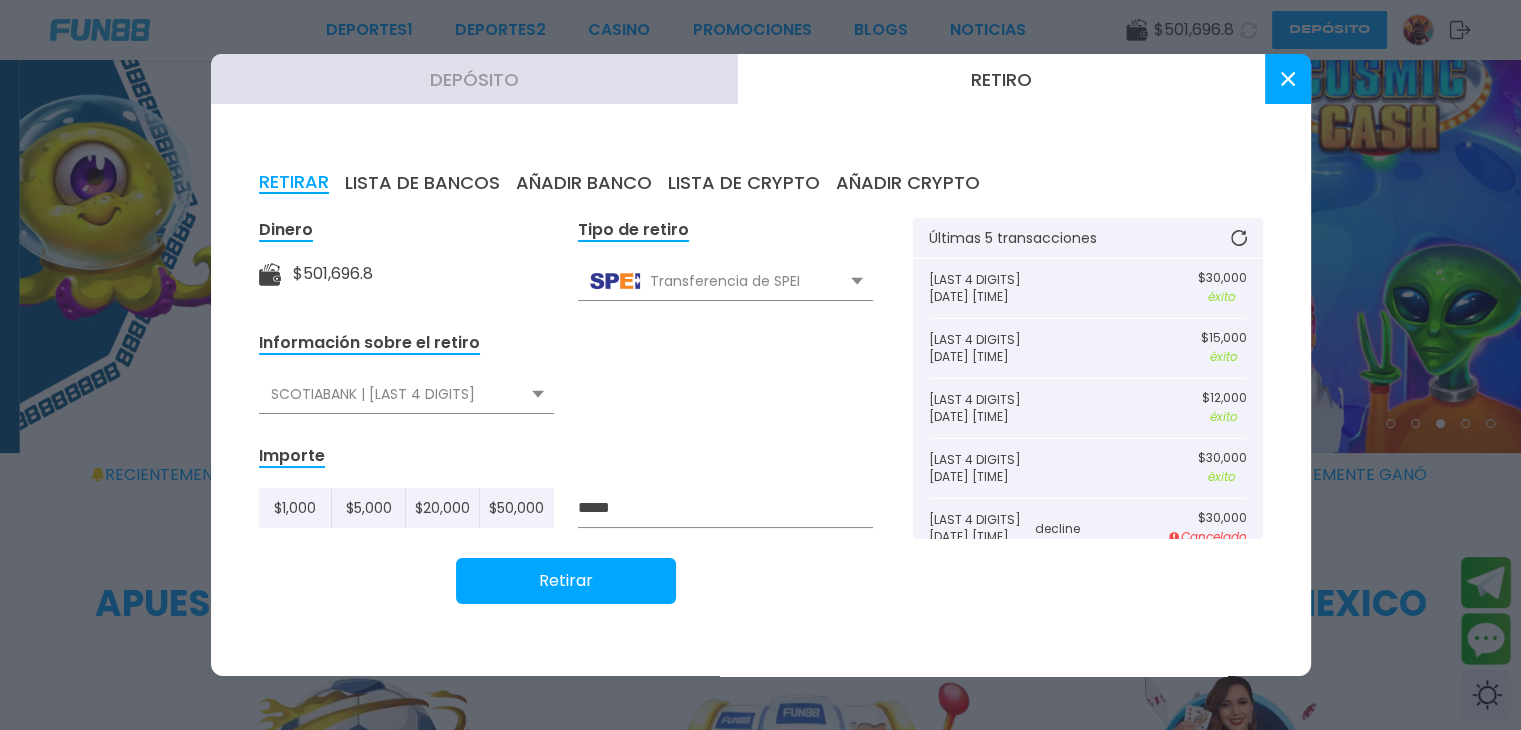 click 